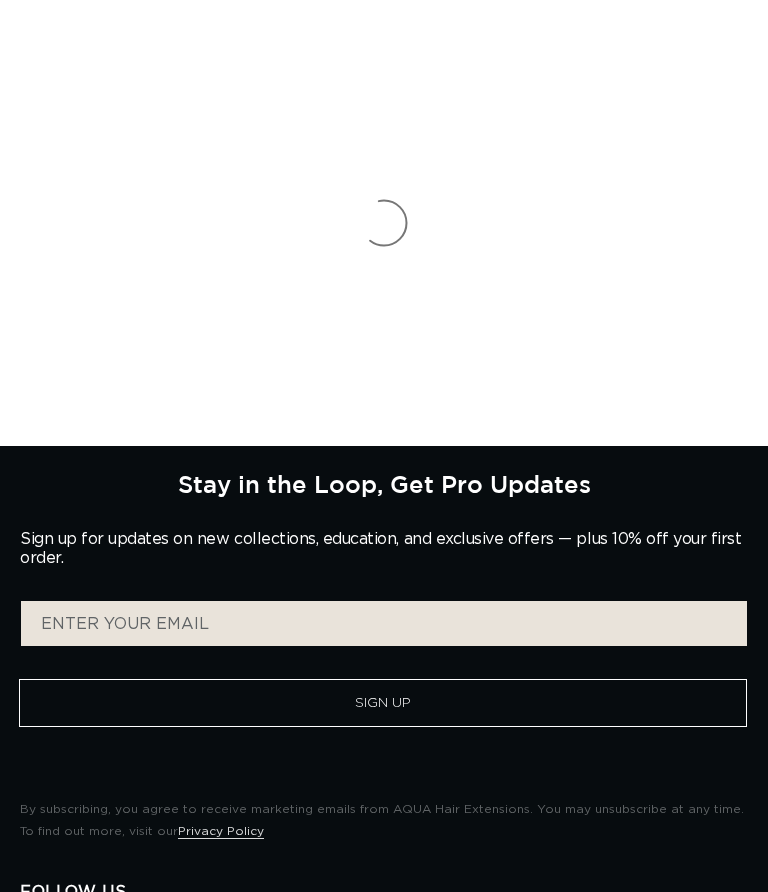 scroll, scrollTop: 0, scrollLeft: 0, axis: both 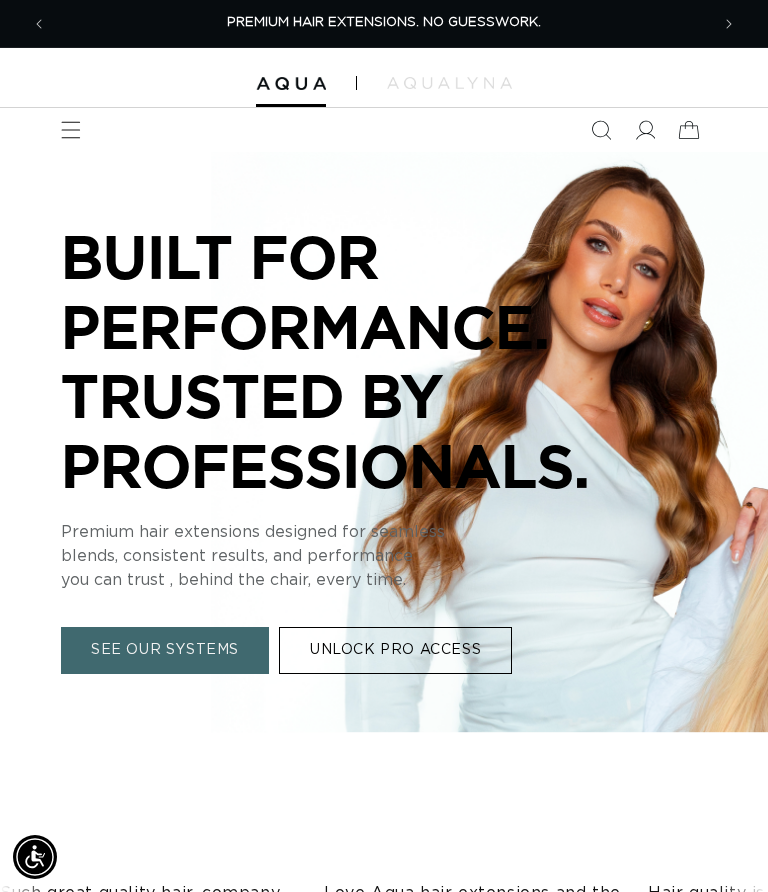 click 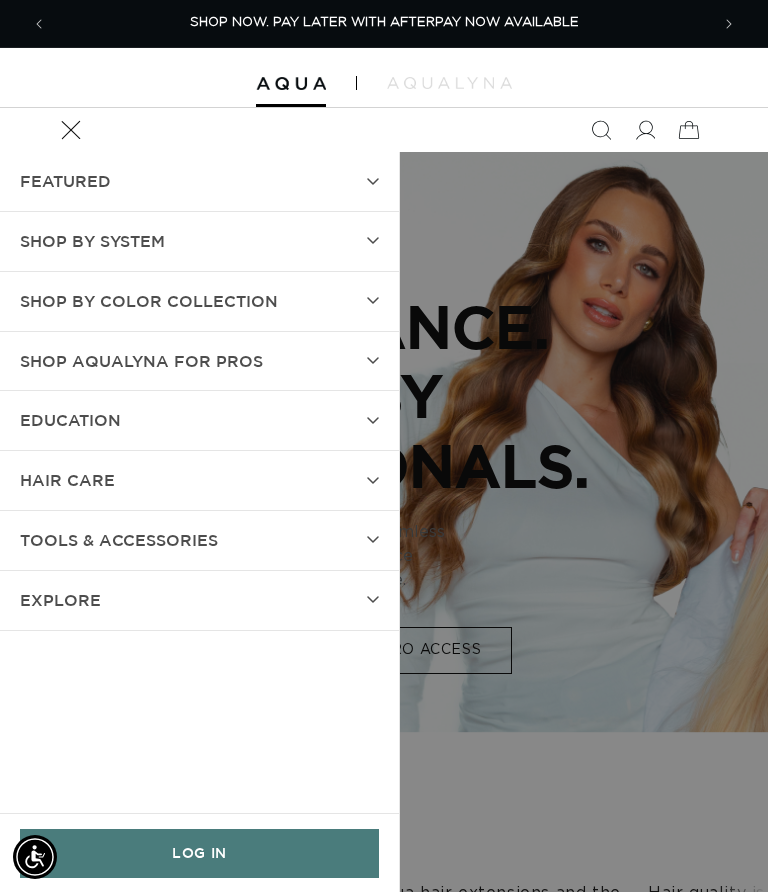 scroll, scrollTop: 0, scrollLeft: 1324, axis: horizontal 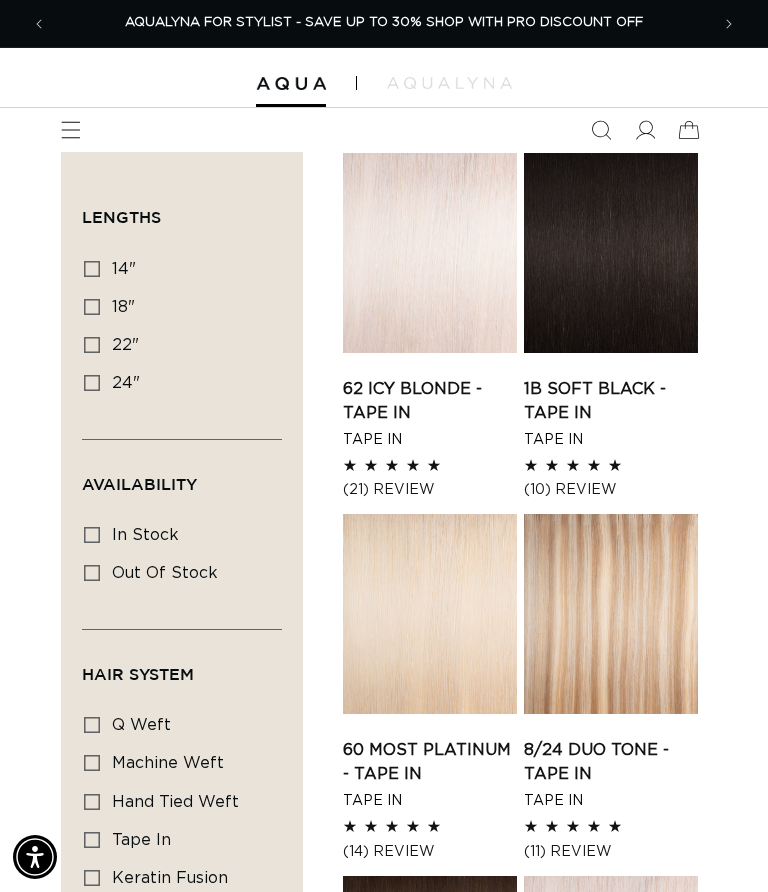 click on "8/24 Duo Tone - Tape In" at bounding box center [611, 762] 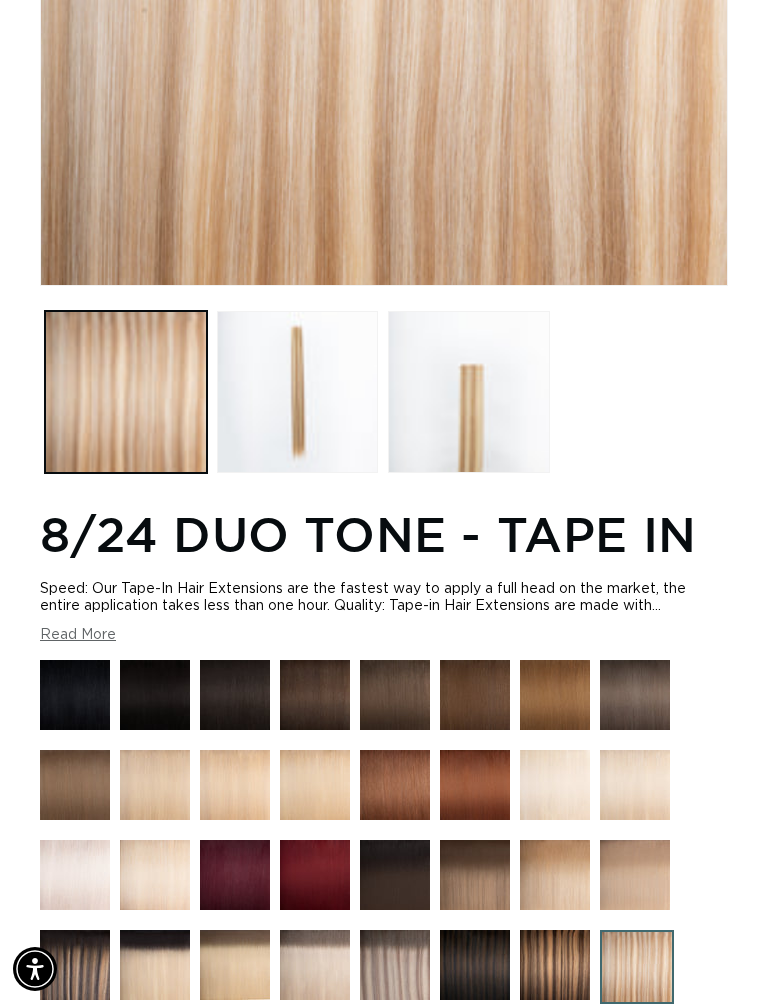 scroll, scrollTop: 717, scrollLeft: 0, axis: vertical 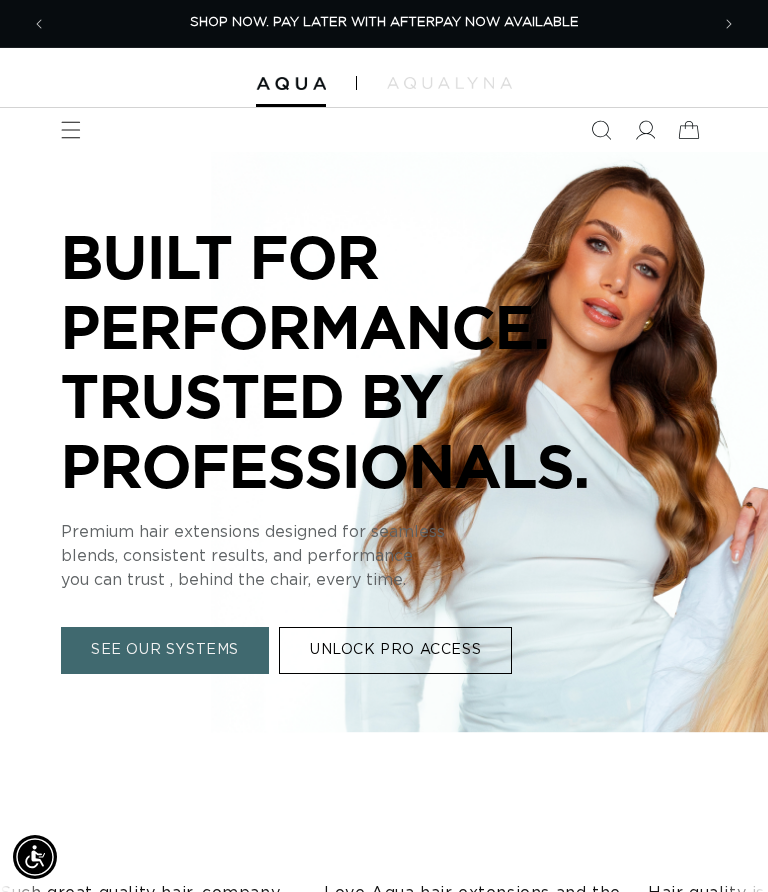 click on "UNLOCK PRO ACCESS" at bounding box center [395, 651] 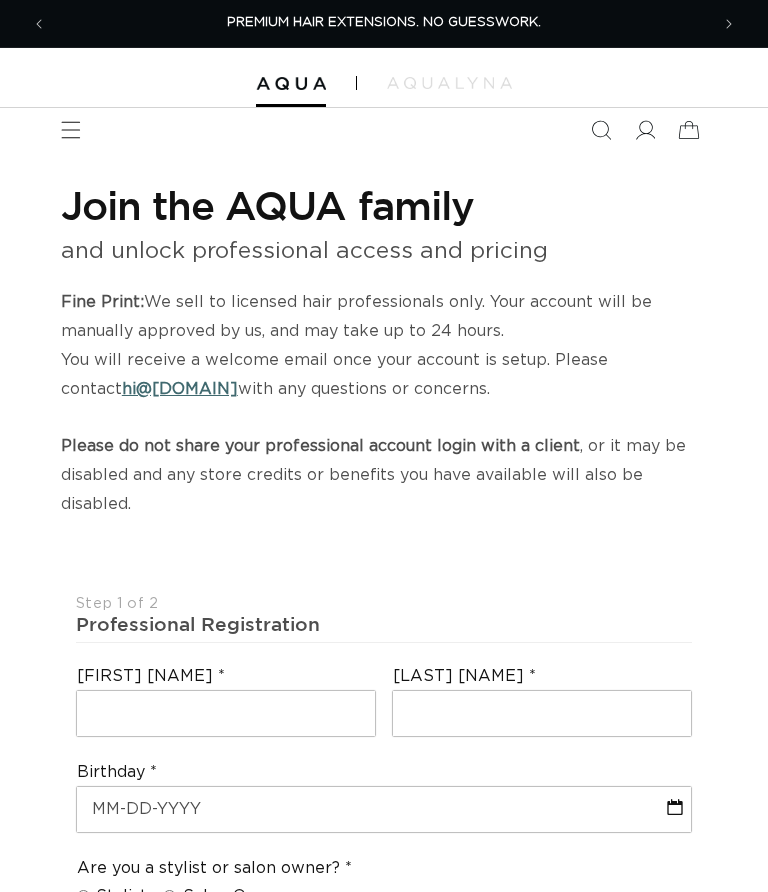 select on "US" 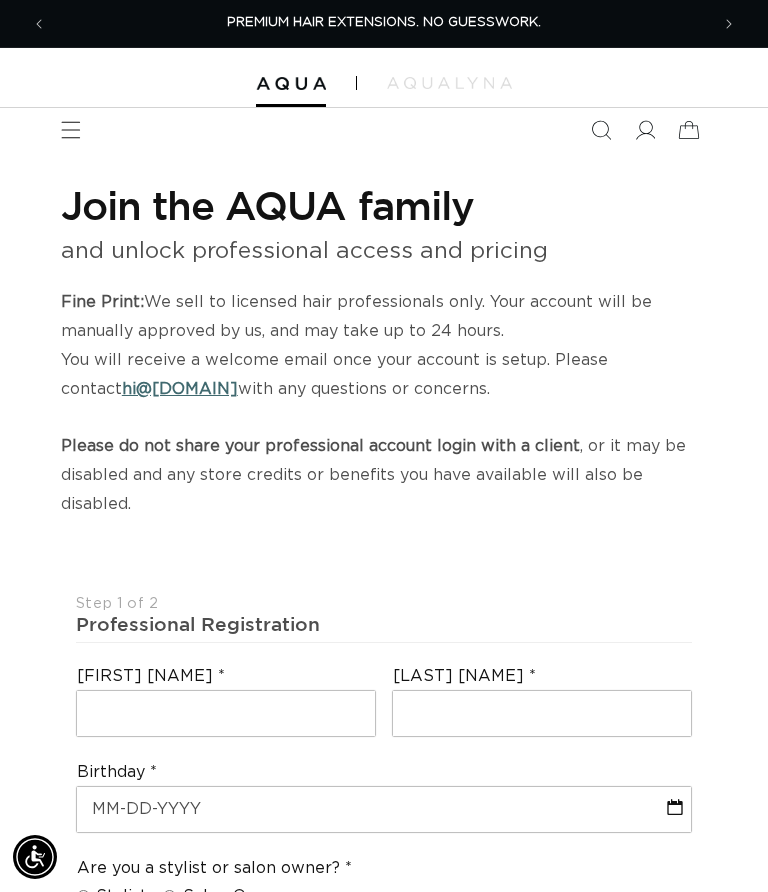 scroll, scrollTop: 0, scrollLeft: 0, axis: both 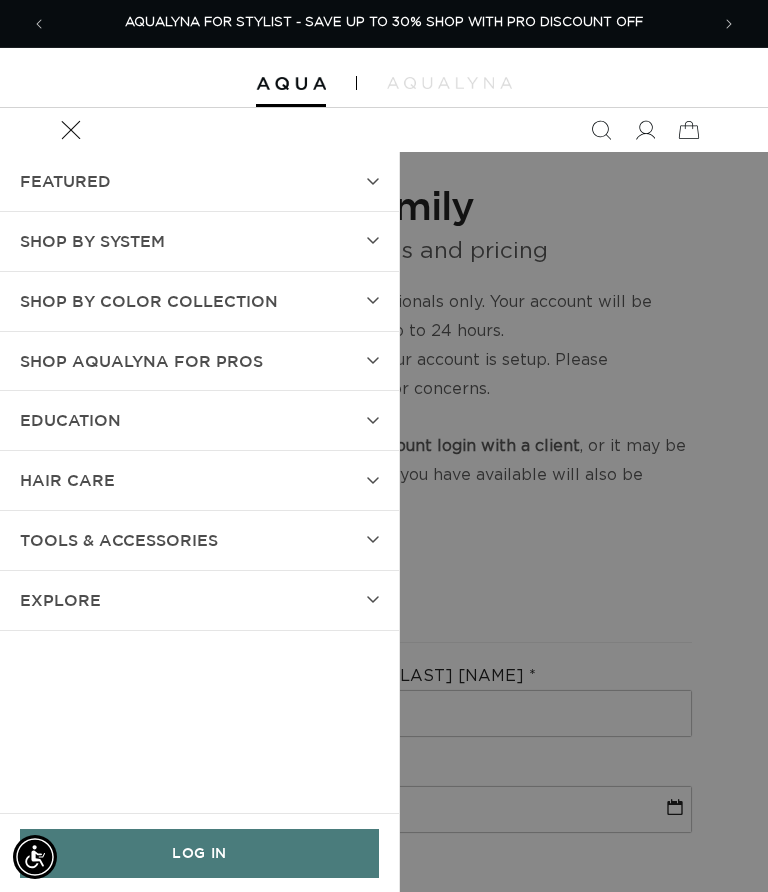 click on "LOG IN" at bounding box center (199, 853) 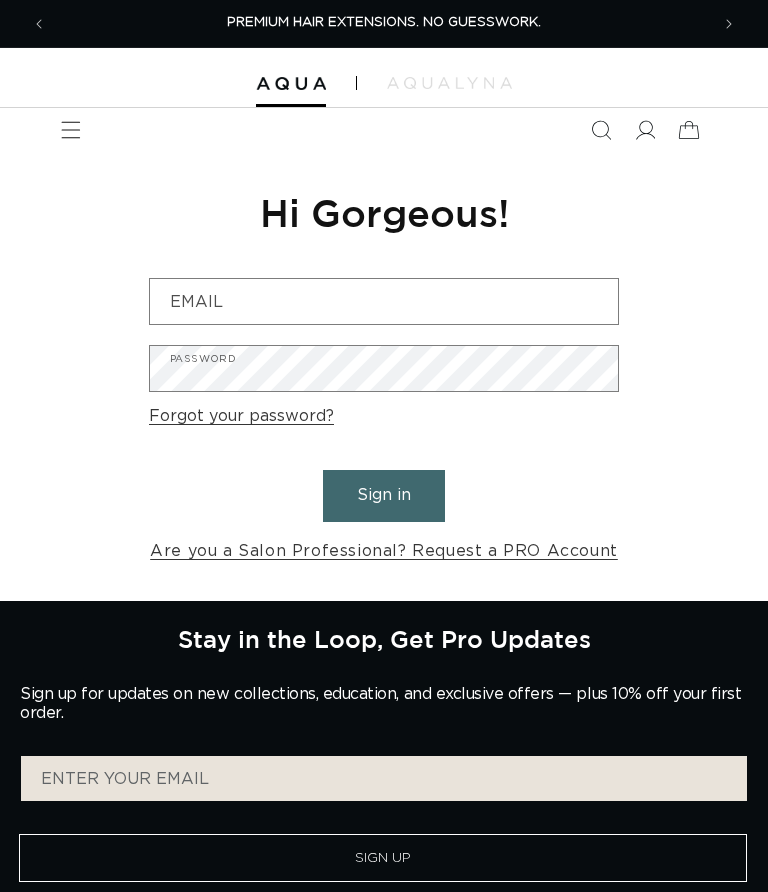 scroll, scrollTop: 0, scrollLeft: 0, axis: both 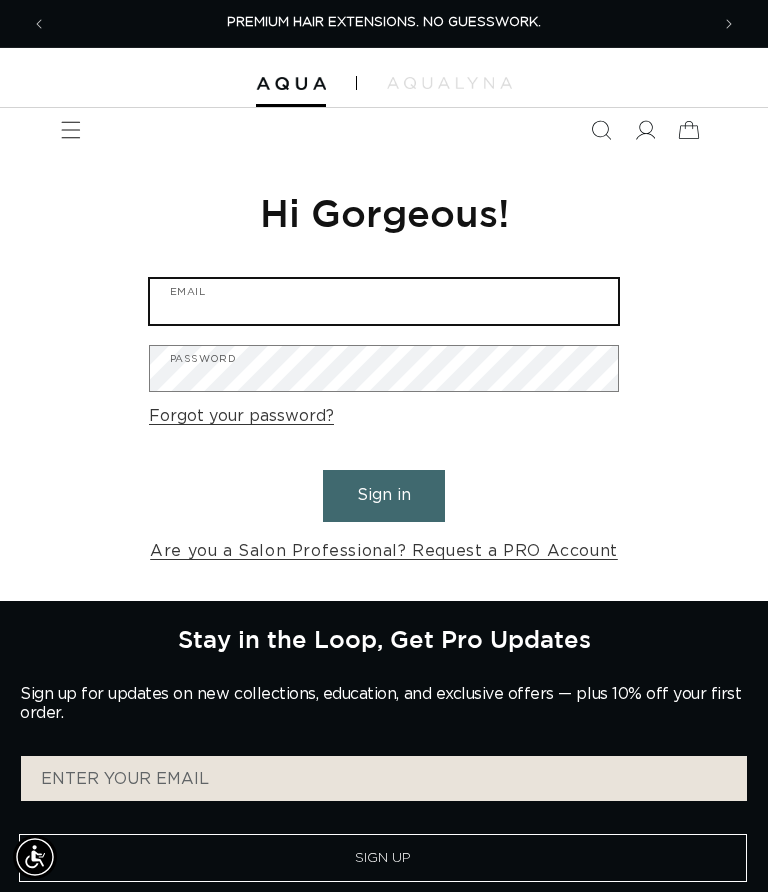 click on "Email" at bounding box center (384, 301) 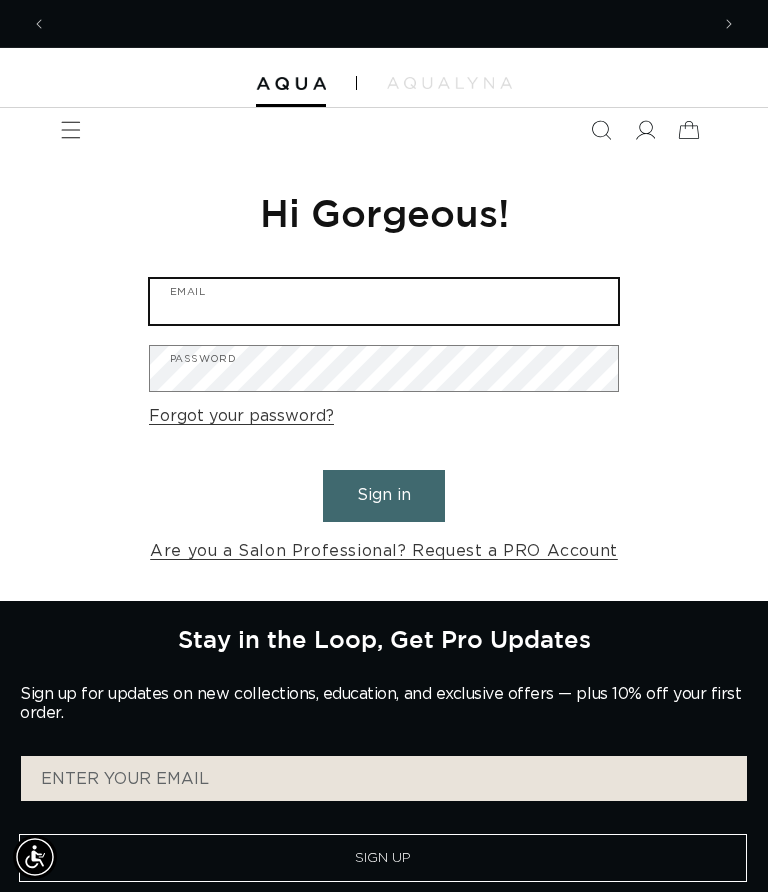 scroll, scrollTop: 0, scrollLeft: 662, axis: horizontal 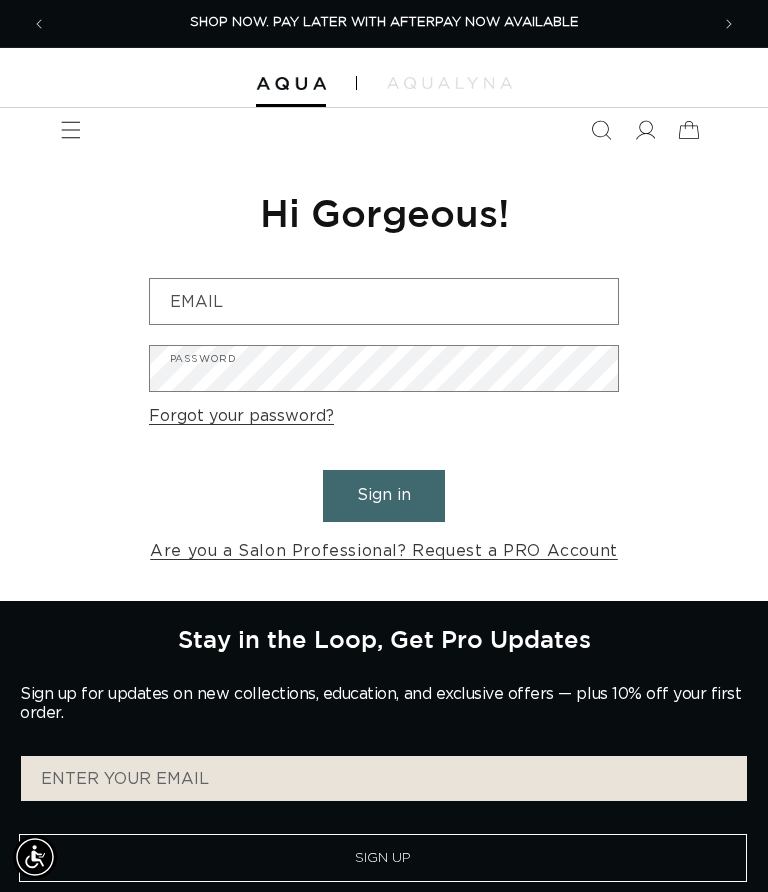 type on "satisfaction2@verizon.net" 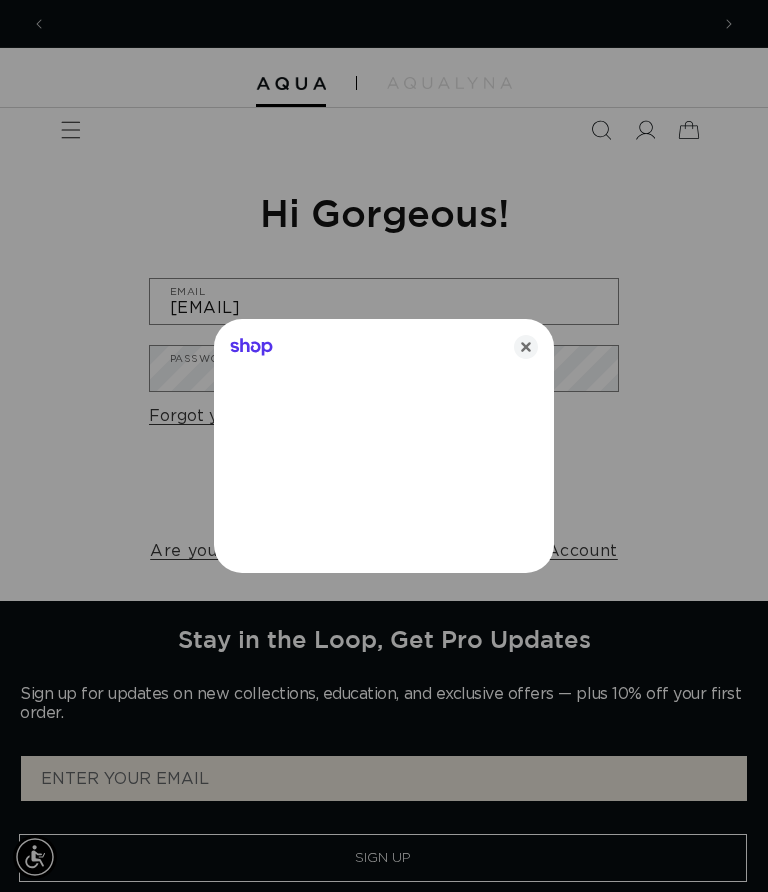 scroll, scrollTop: 0, scrollLeft: 1324, axis: horizontal 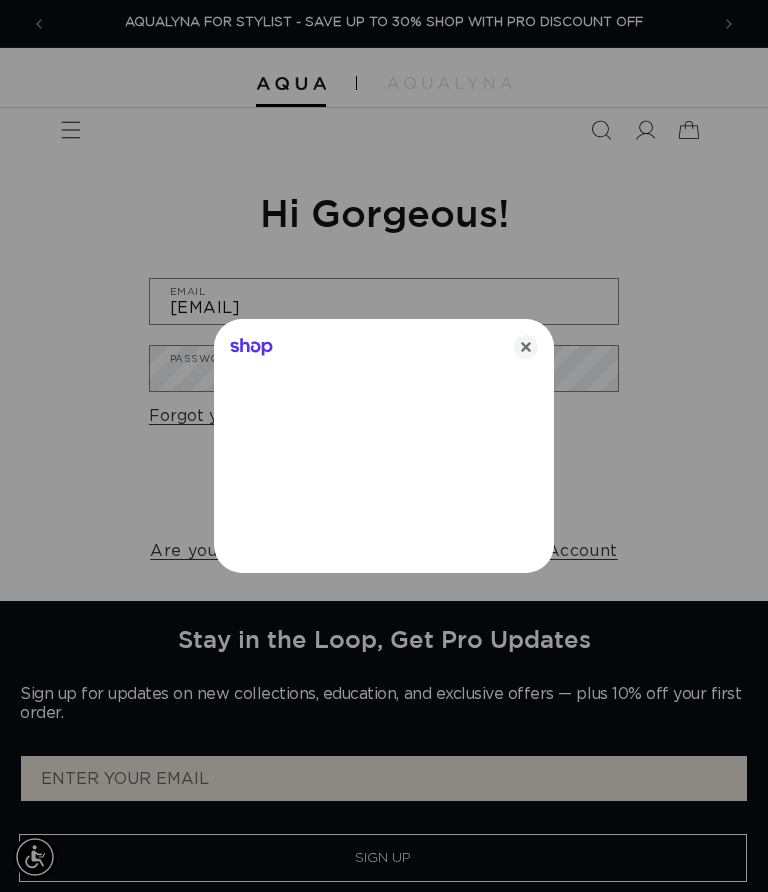 click 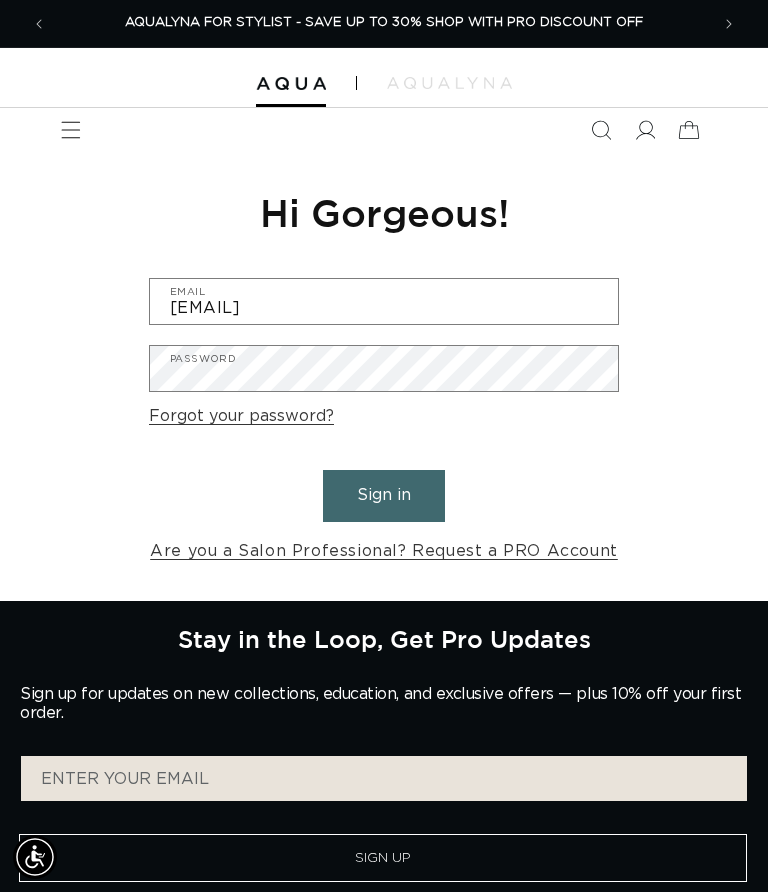 click on "Sign in" at bounding box center (384, 495) 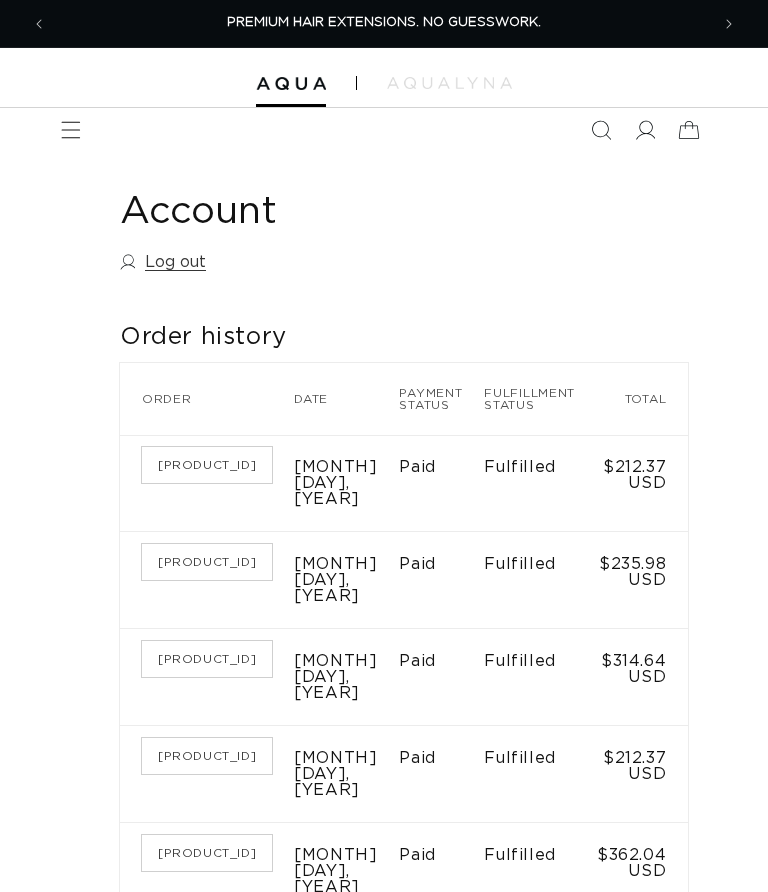 scroll, scrollTop: 0, scrollLeft: 0, axis: both 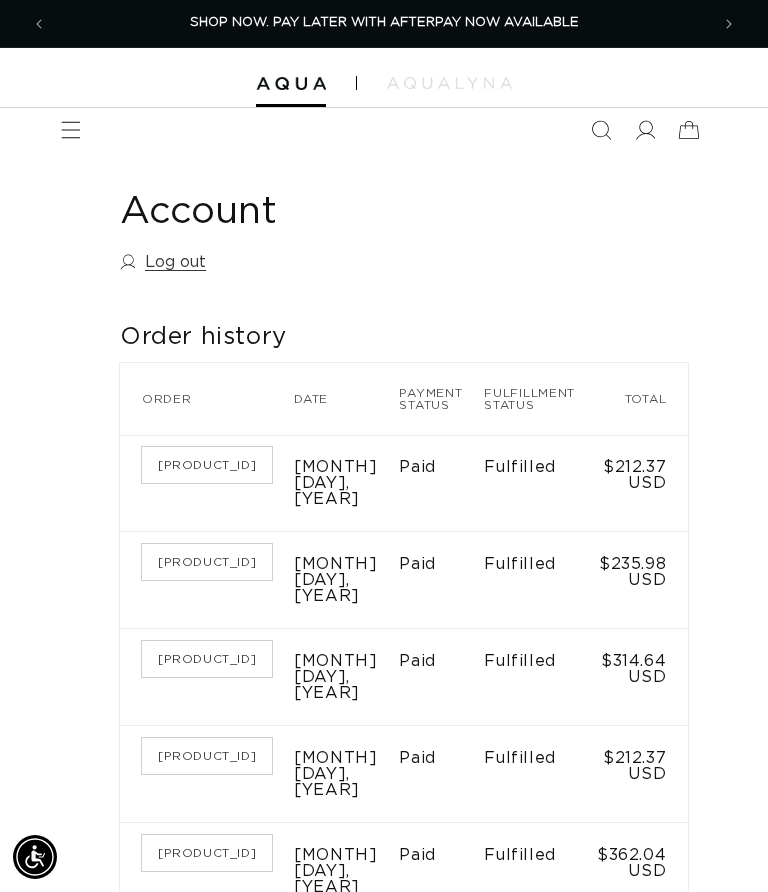 click 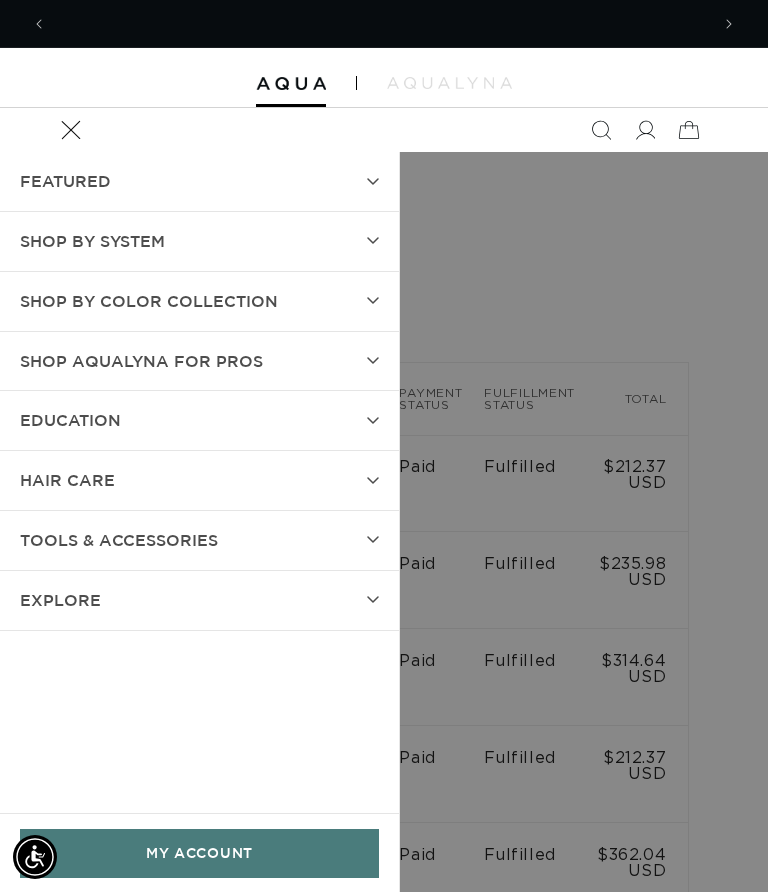 scroll, scrollTop: 0, scrollLeft: 1324, axis: horizontal 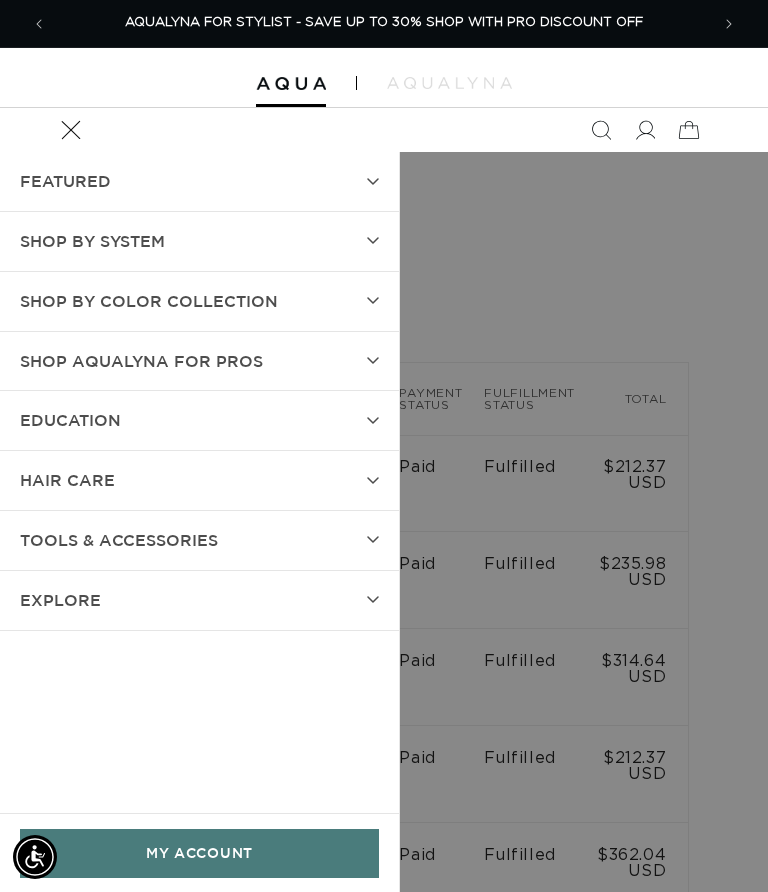 click on "SHOP BY SYSTEM" at bounding box center [199, 241] 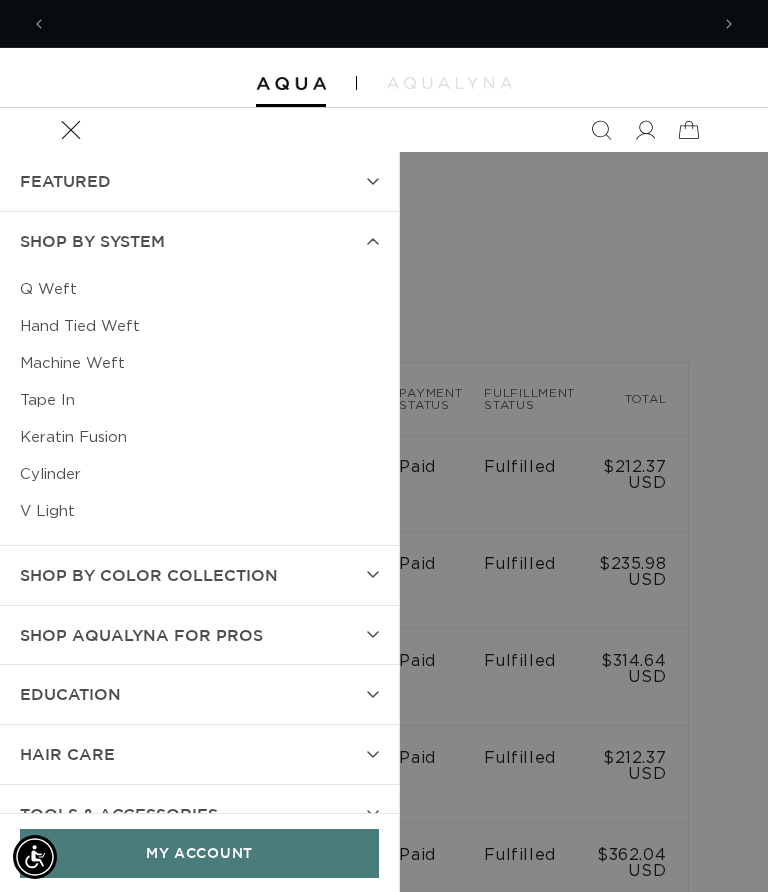 scroll, scrollTop: 0, scrollLeft: 0, axis: both 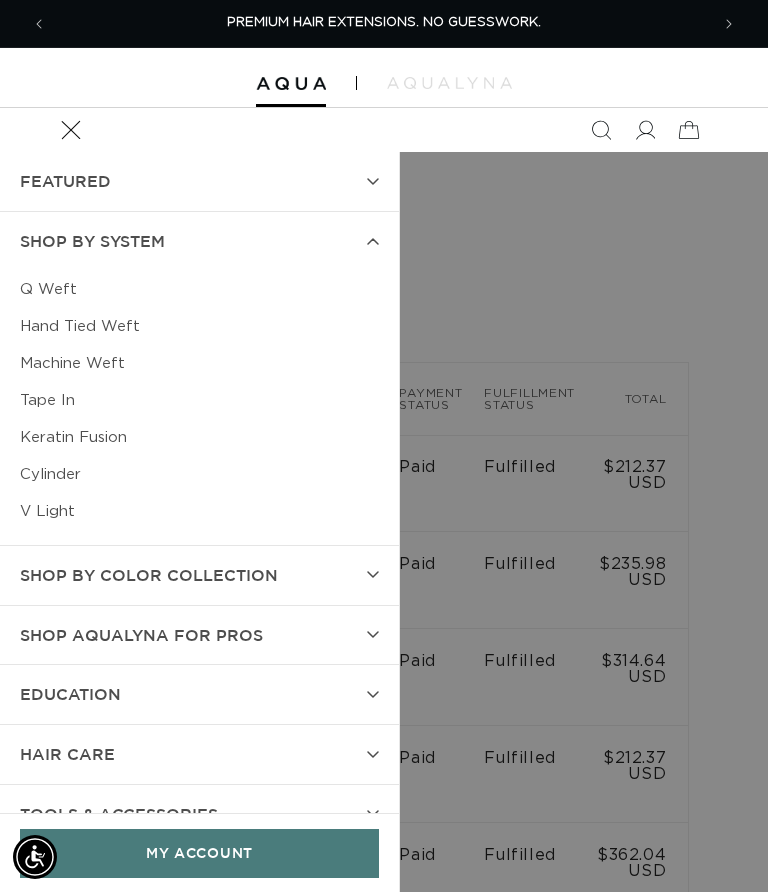 click on "Keratin Fusion" at bounding box center (199, 437) 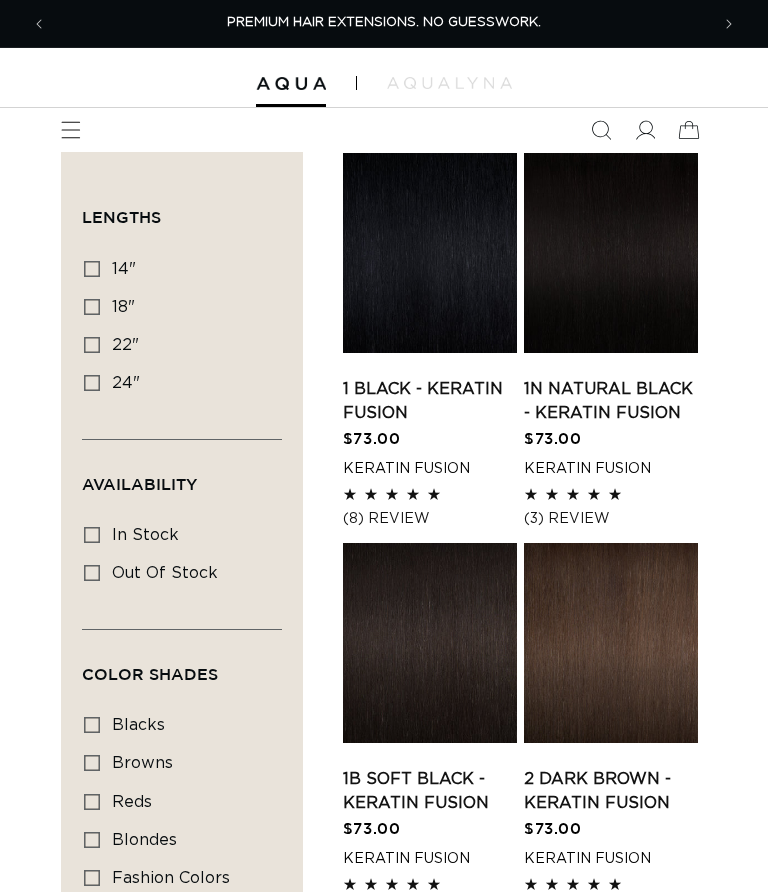 scroll, scrollTop: 0, scrollLeft: 0, axis: both 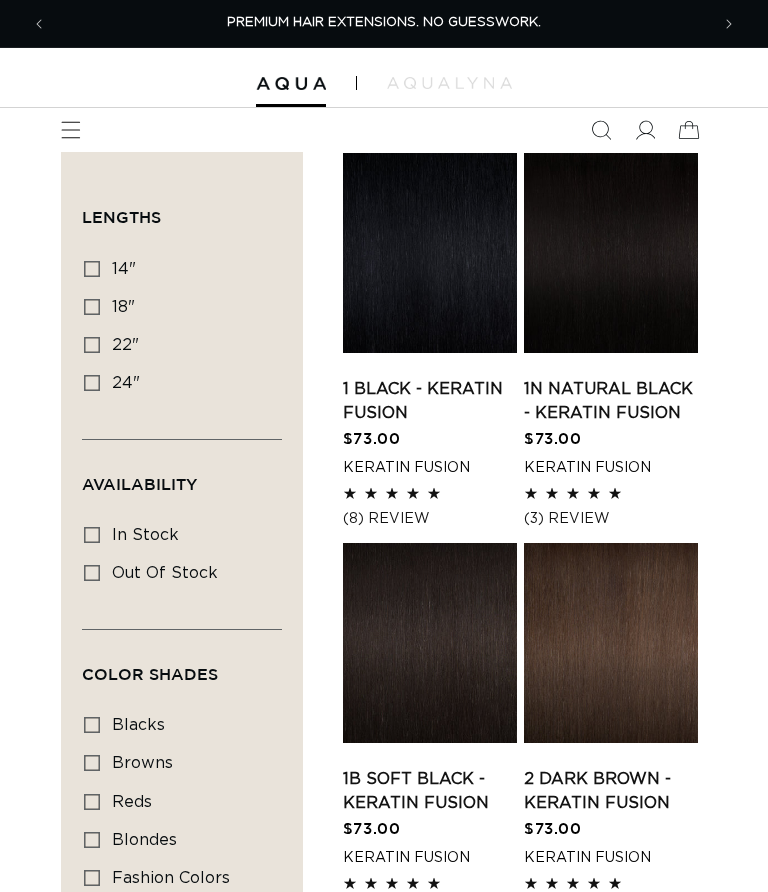 click 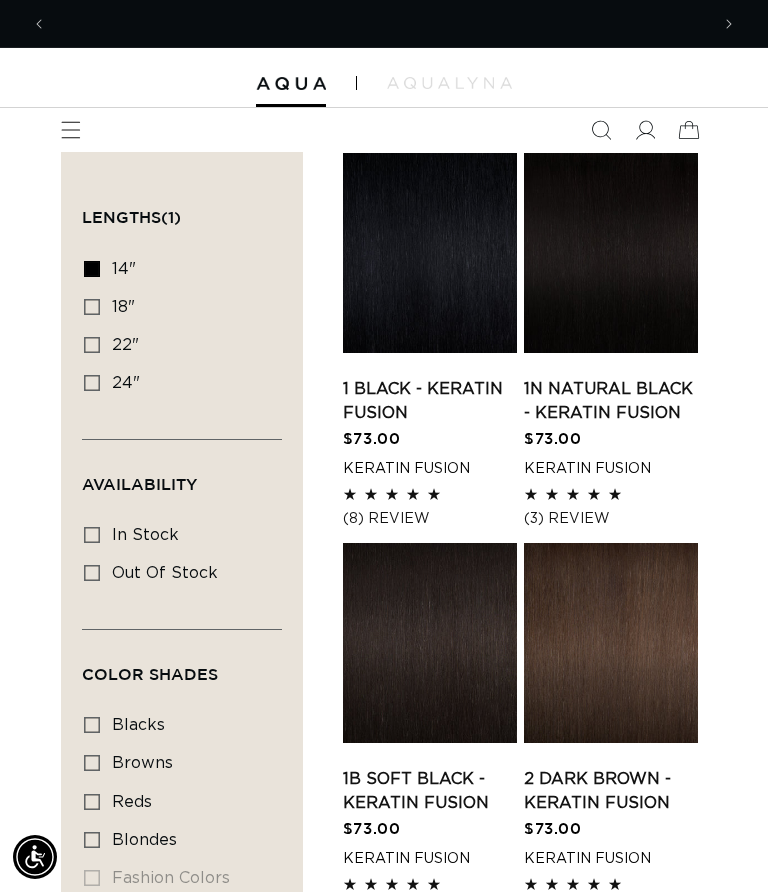 scroll, scrollTop: 0, scrollLeft: 0, axis: both 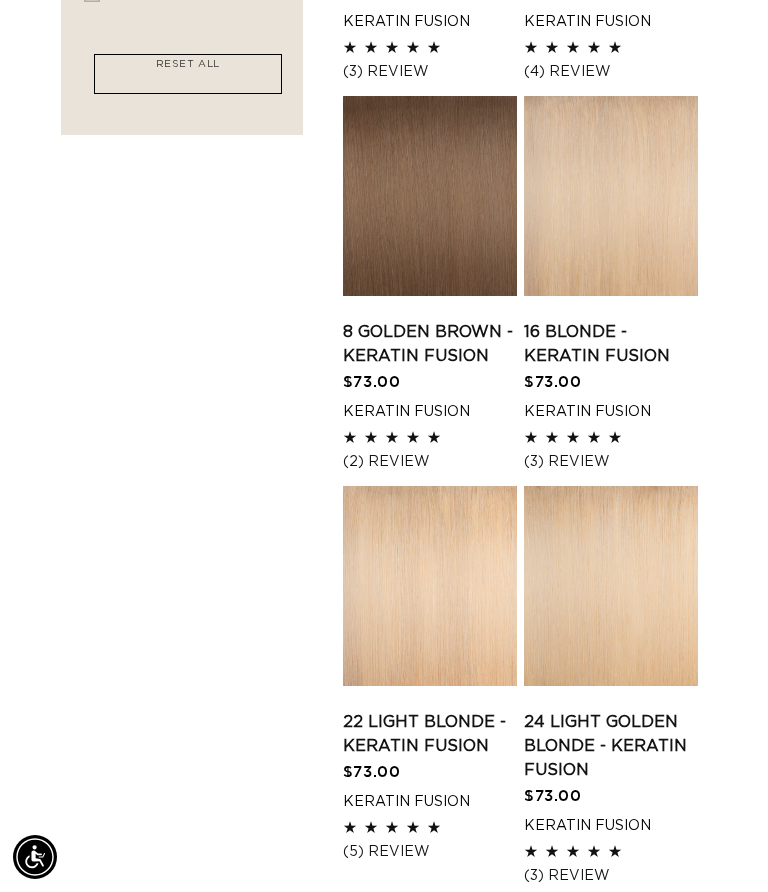 click on "16 Blonde - Keratin Fusion" at bounding box center (611, 344) 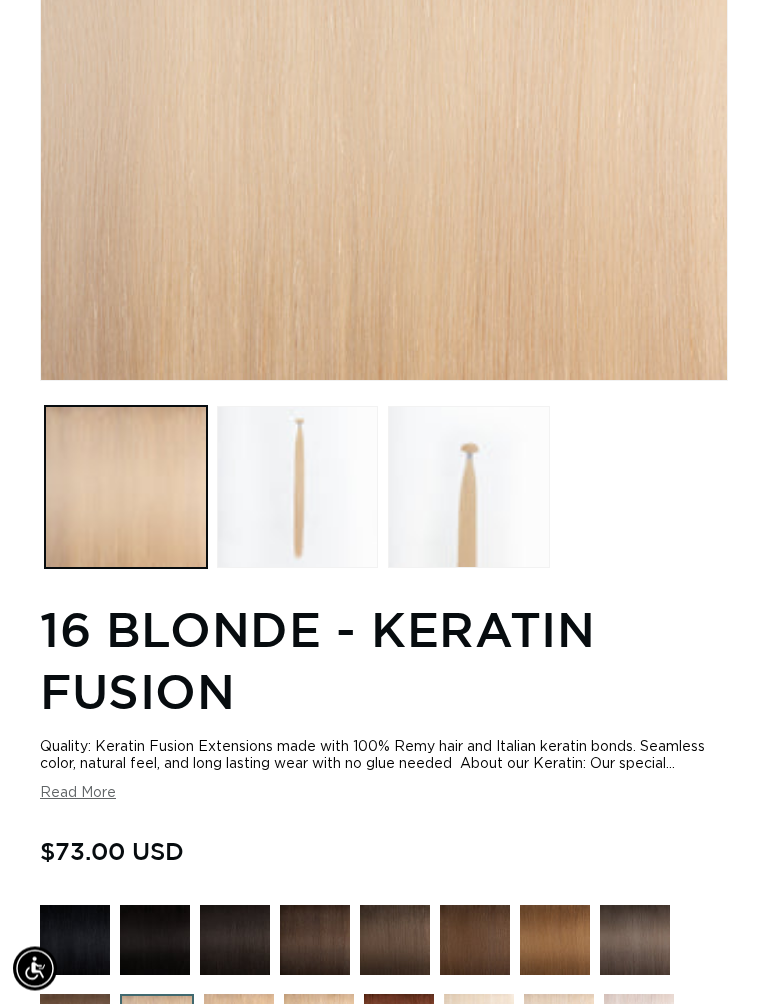 scroll, scrollTop: 570, scrollLeft: 0, axis: vertical 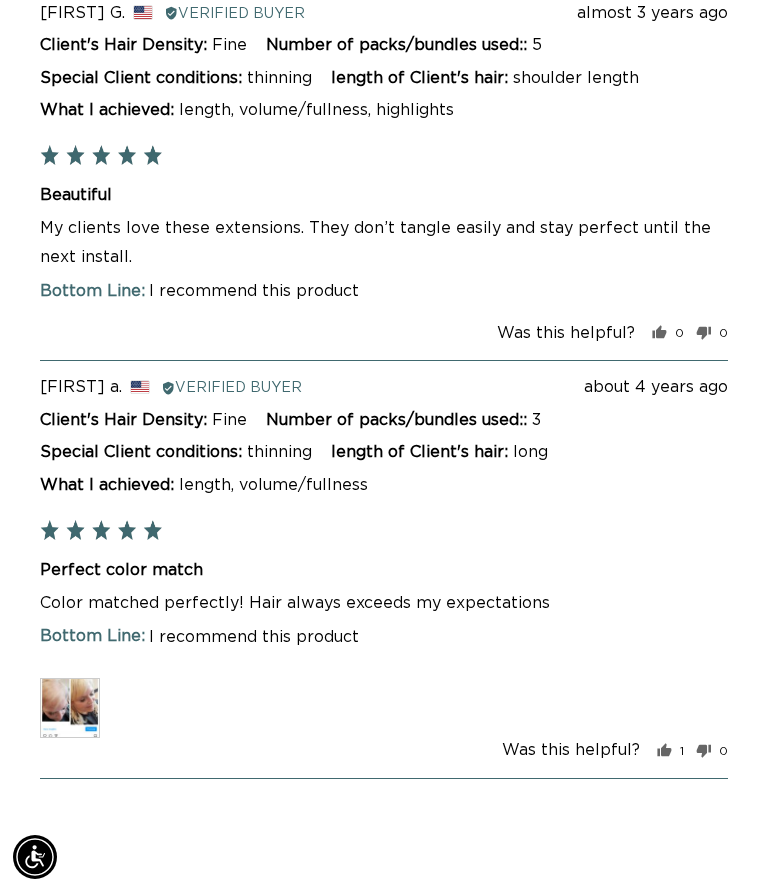 click at bounding box center [70, 708] 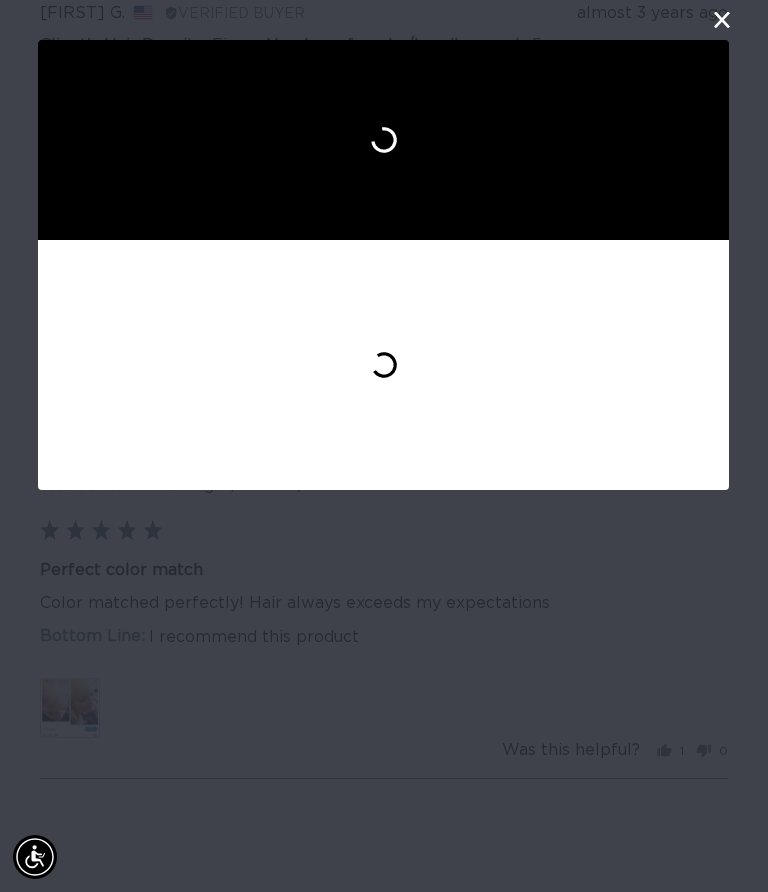 scroll, scrollTop: 0, scrollLeft: 0, axis: both 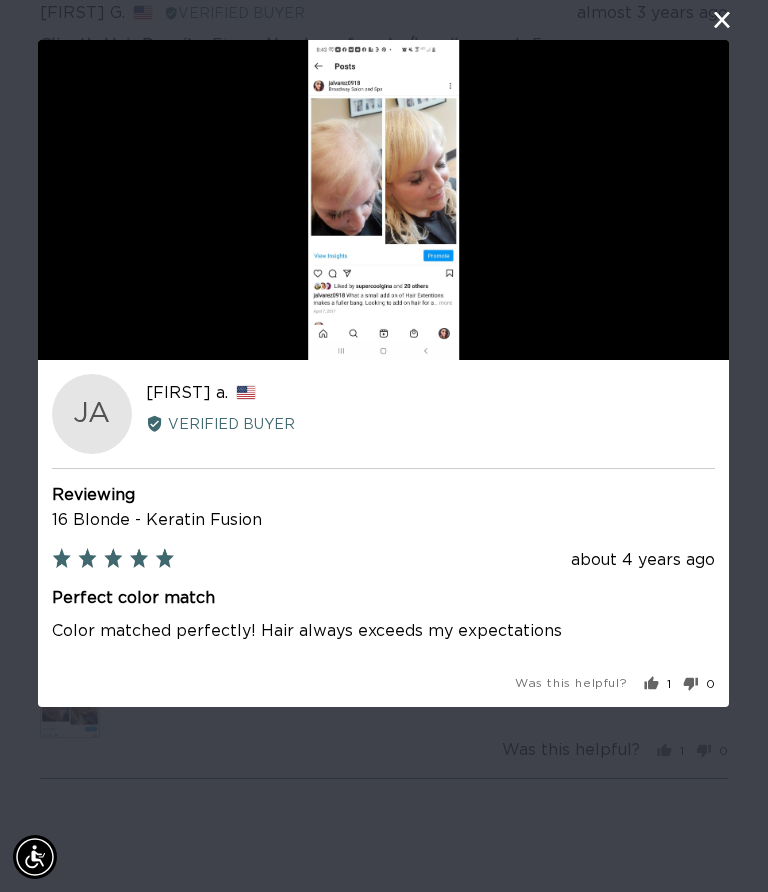 click at bounding box center (384, 200) 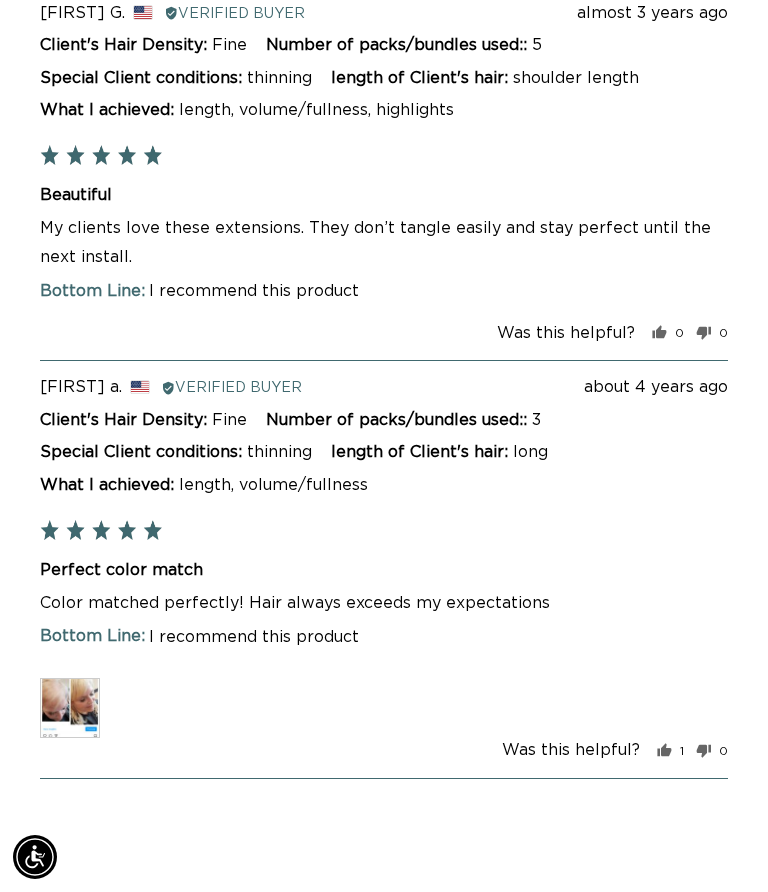 scroll, scrollTop: 0, scrollLeft: 1324, axis: horizontal 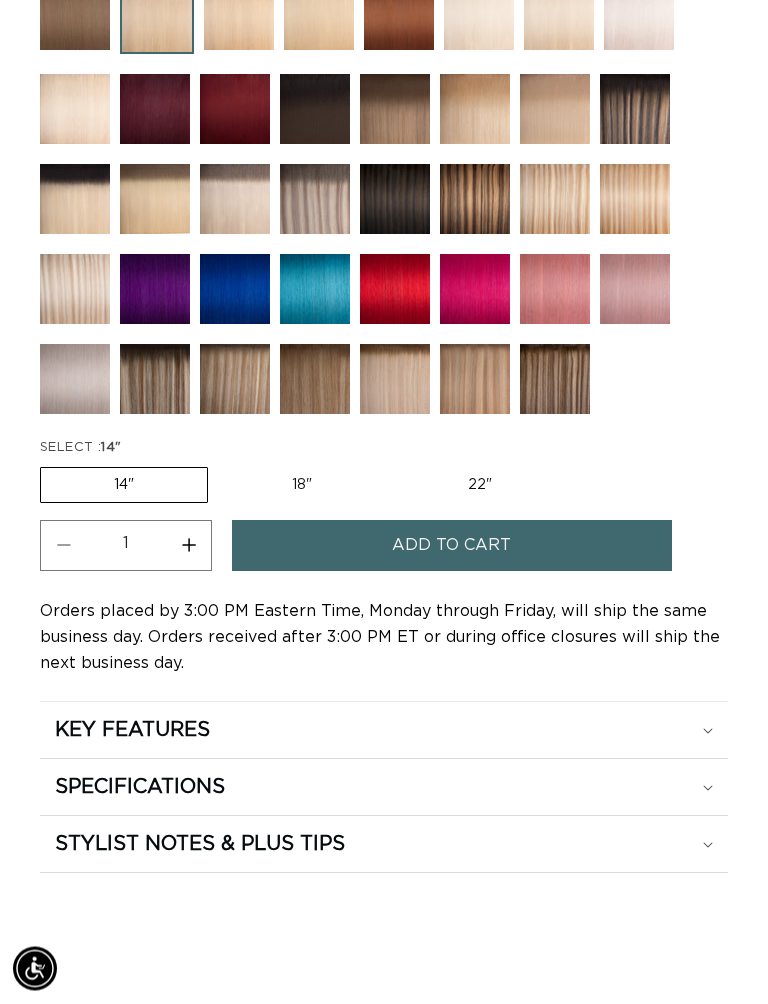 click on "Add to cart" at bounding box center (452, 546) 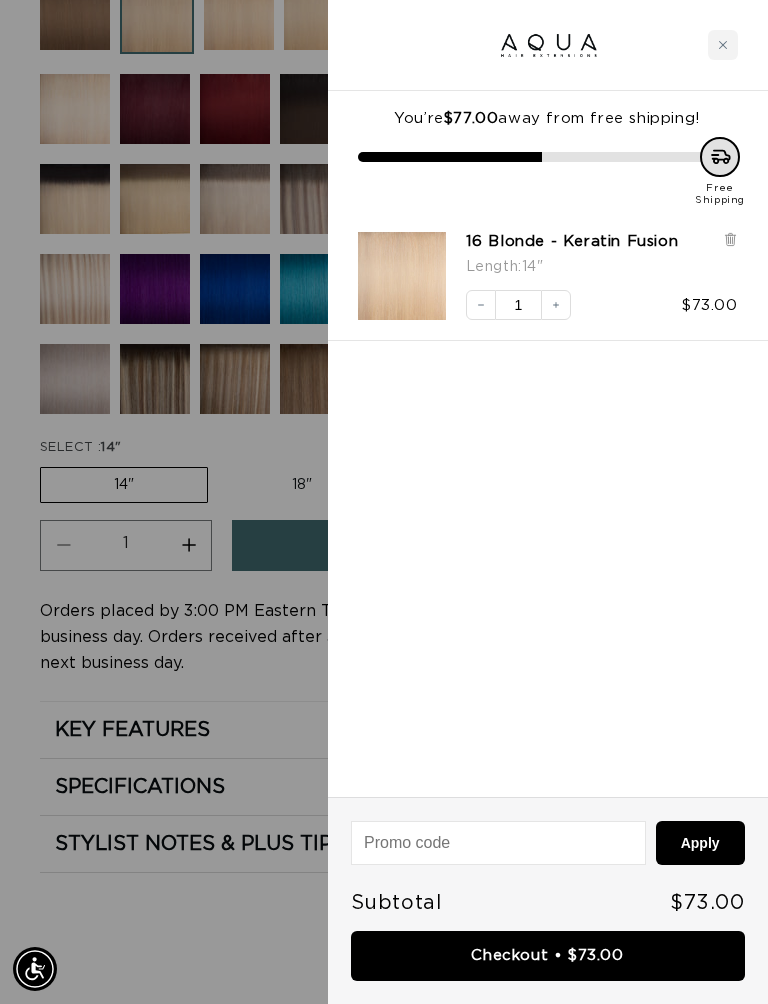 click at bounding box center (384, 502) 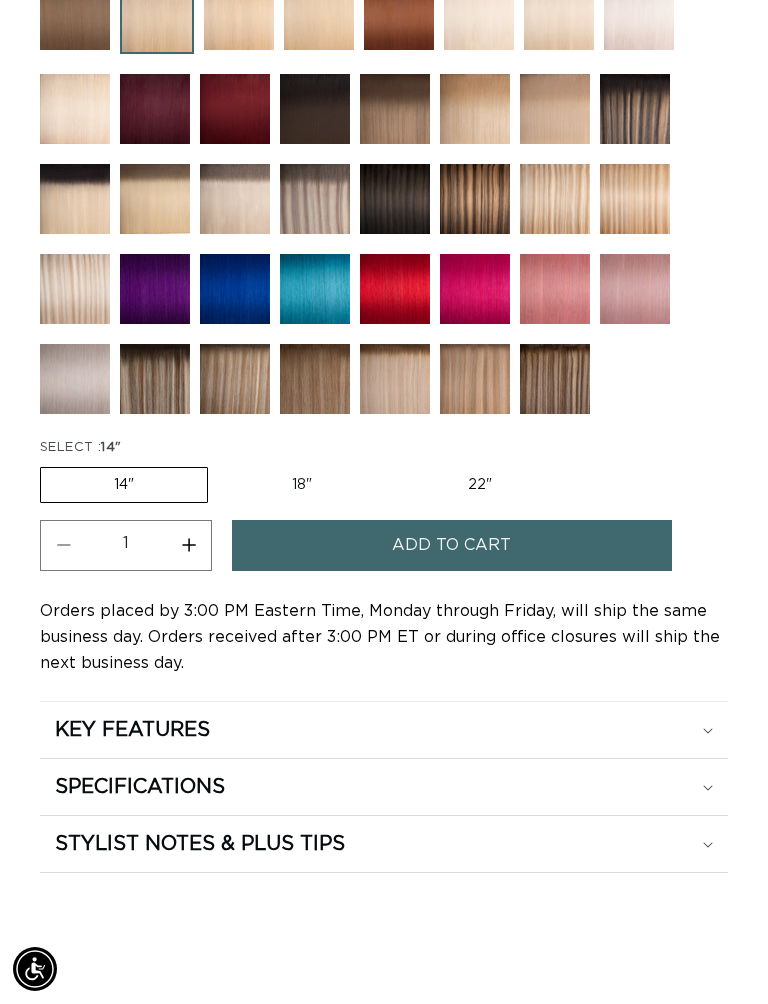 click on "22" Variant sold out or unavailable" at bounding box center (480, 485) 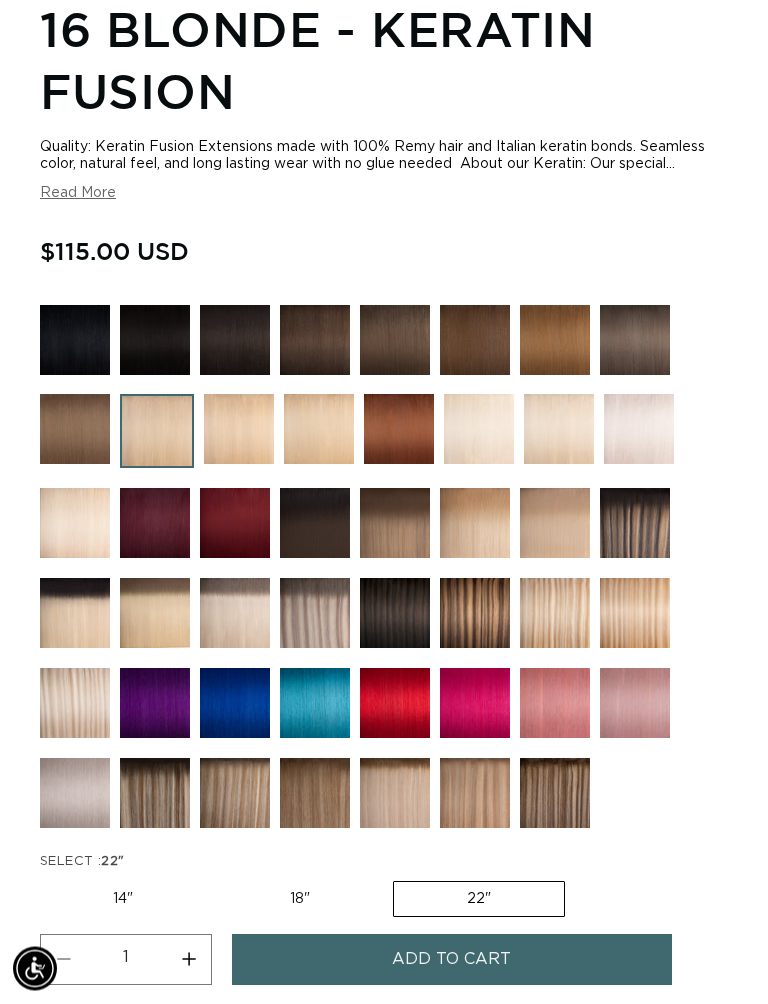 click on "18" Variant sold out or unavailable" at bounding box center [300, 900] 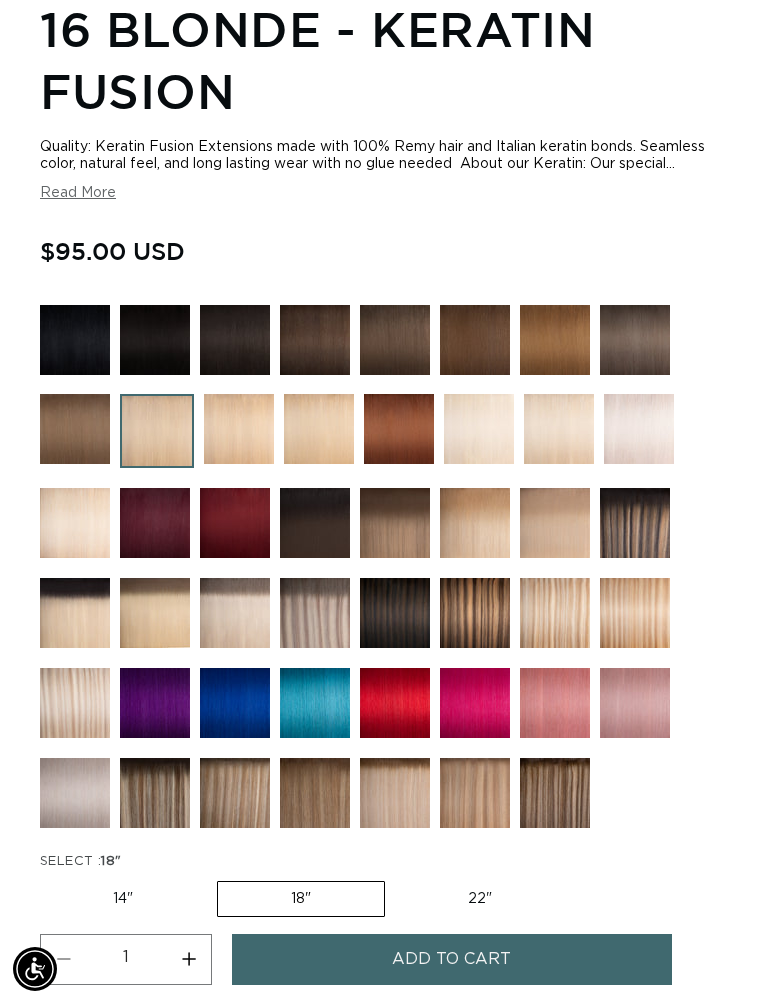 click on "14" Variant sold out or unavailable" at bounding box center (123, 899) 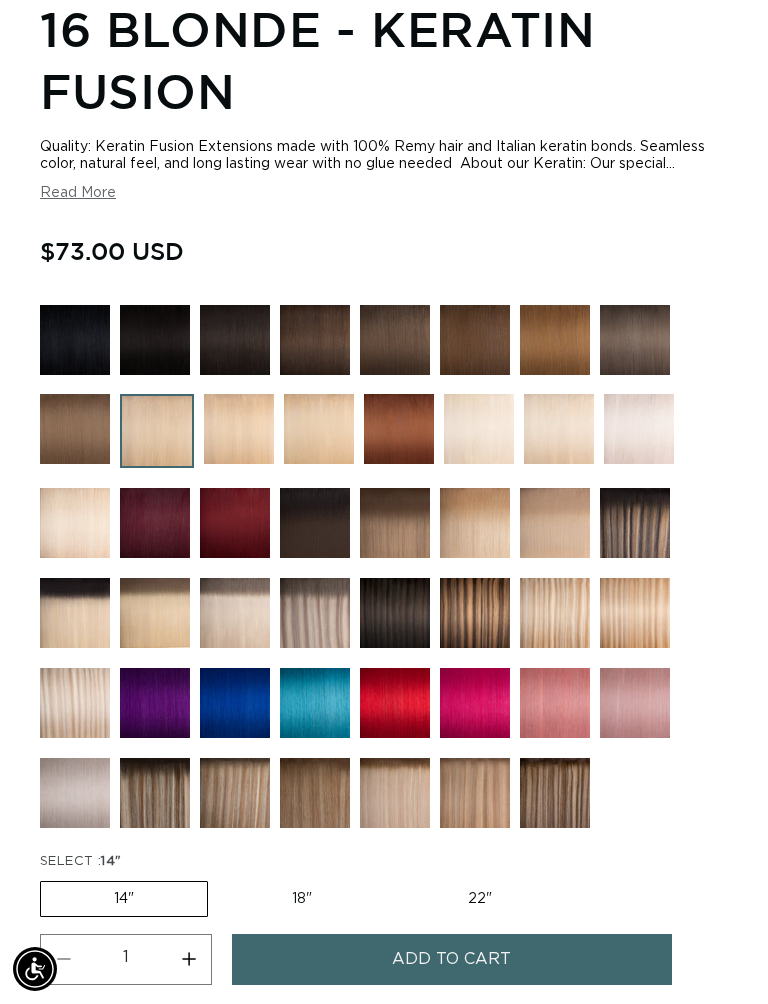 click on "18" Variant sold out or unavailable" at bounding box center (302, 899) 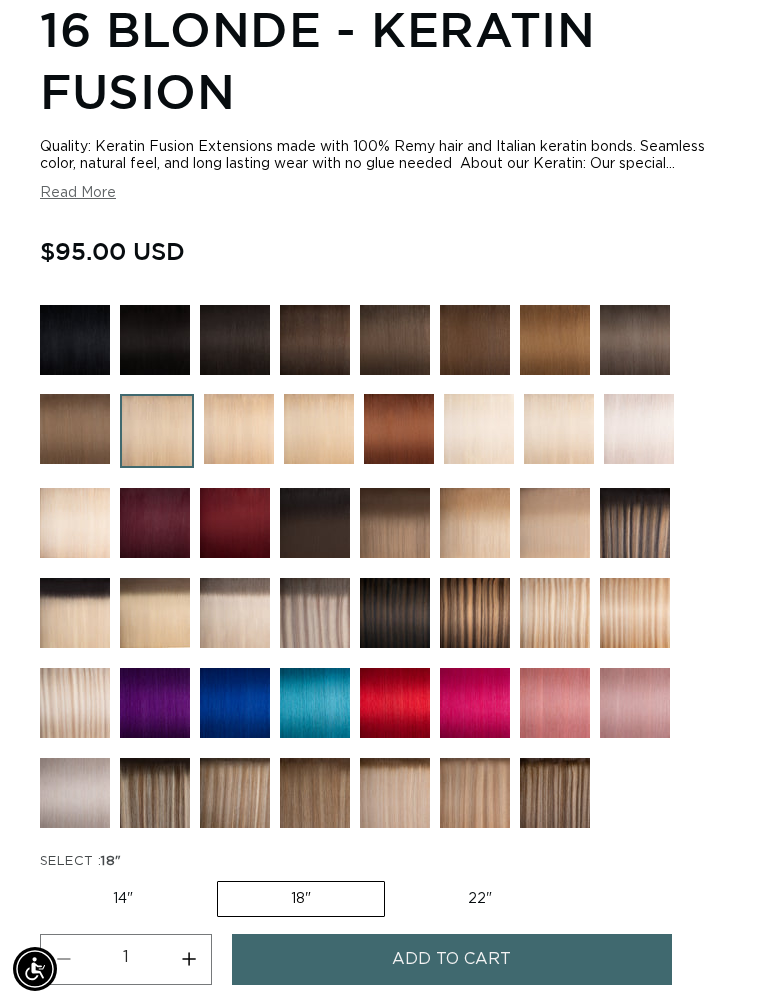 click on "22" Variant sold out or unavailable" at bounding box center (480, 899) 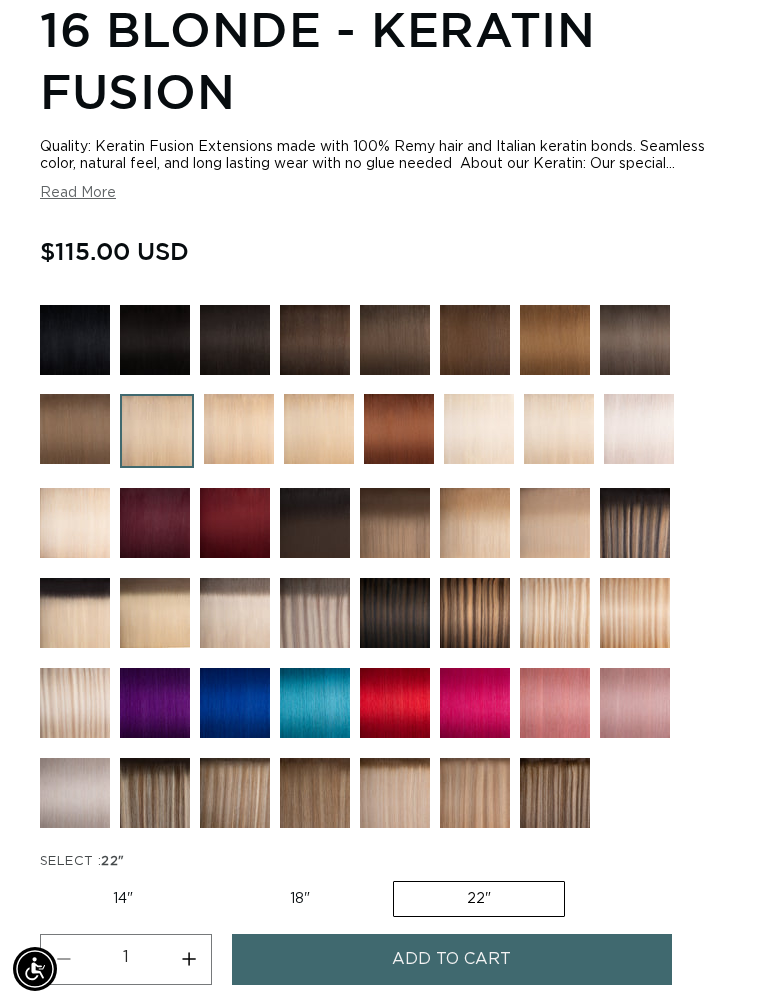 click on "18" Variant sold out or unavailable" at bounding box center [300, 899] 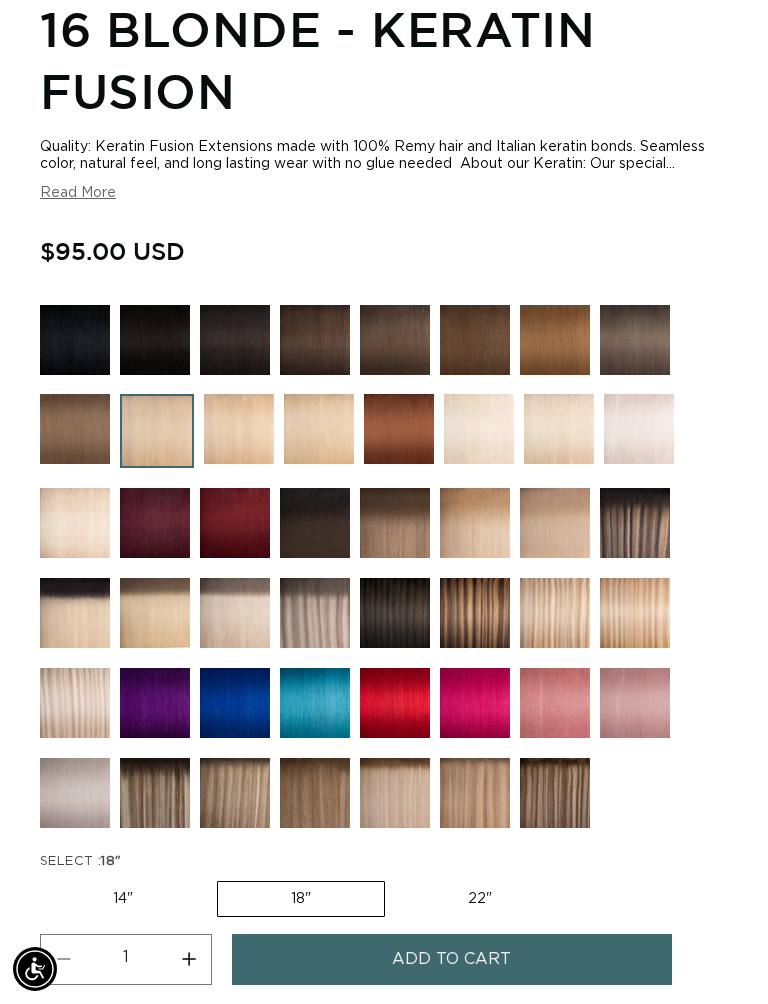 click on "22" Variant sold out or unavailable" at bounding box center (480, 899) 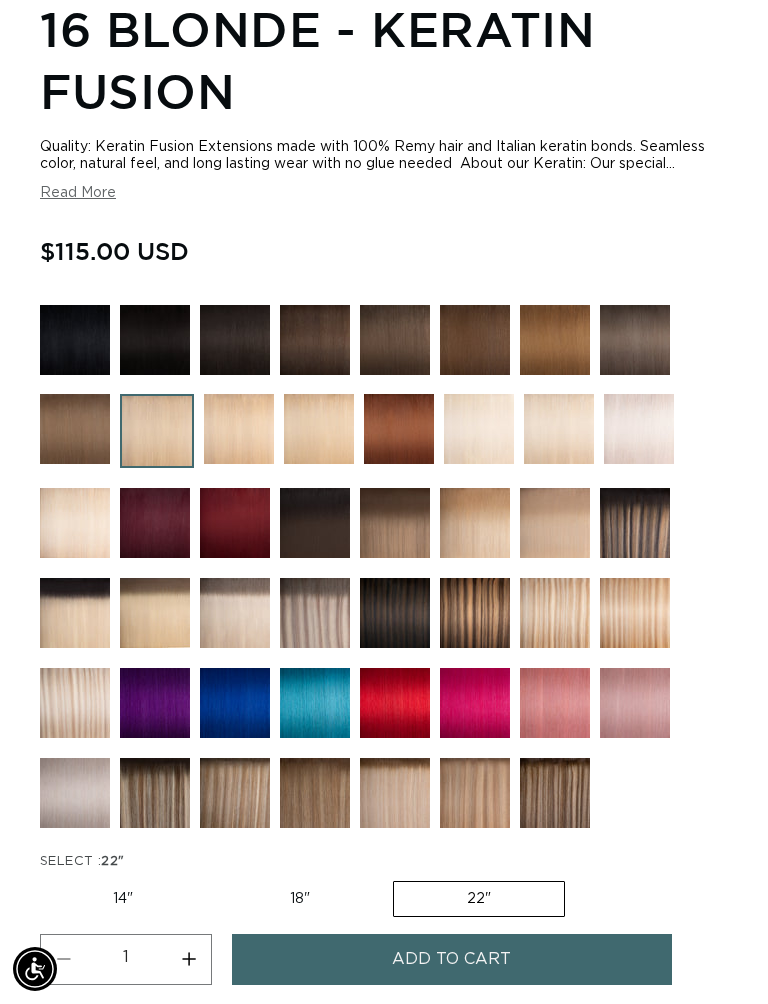 click on "14" Variant sold out or unavailable" at bounding box center (123, 899) 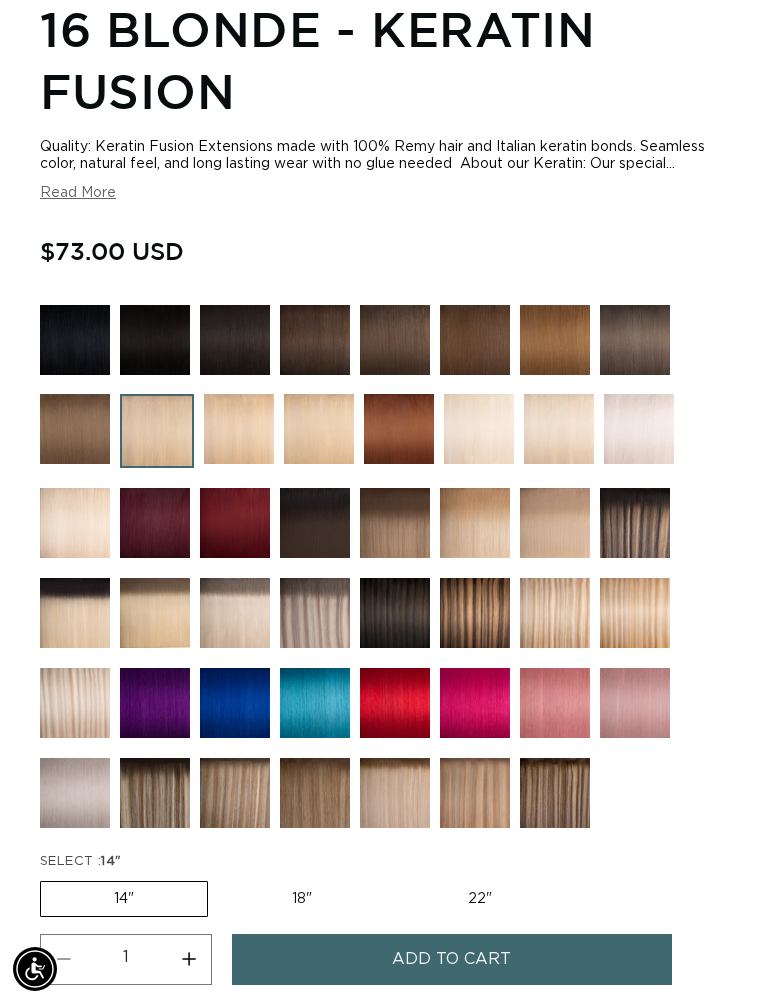 click at bounding box center [315, 340] 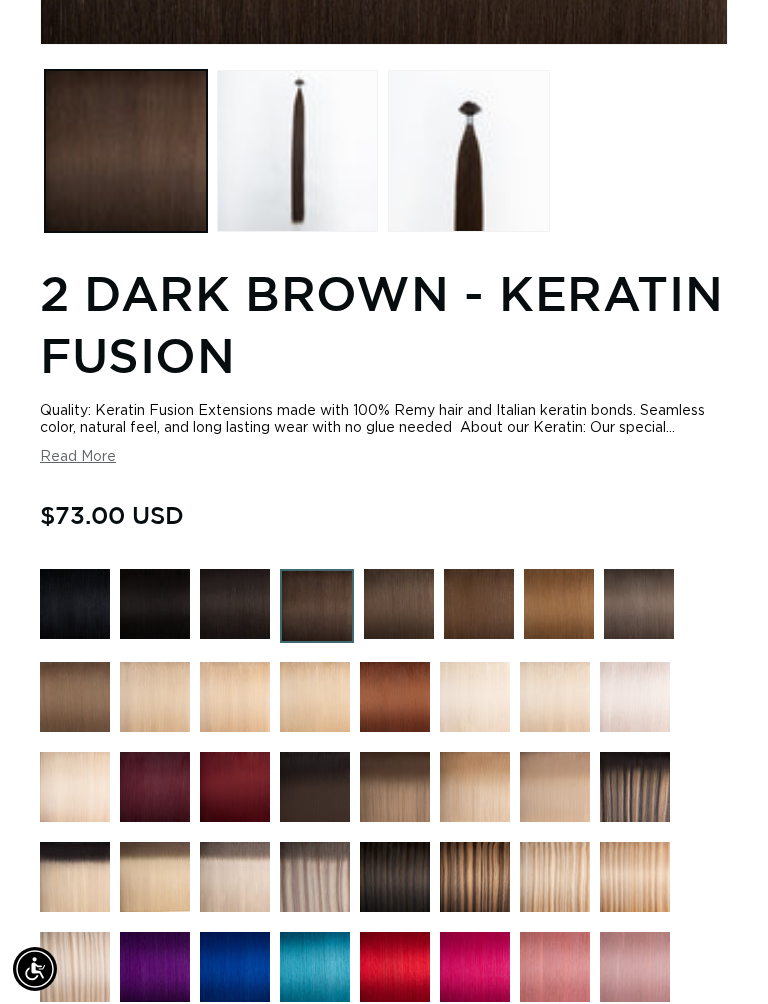 scroll, scrollTop: 909, scrollLeft: 0, axis: vertical 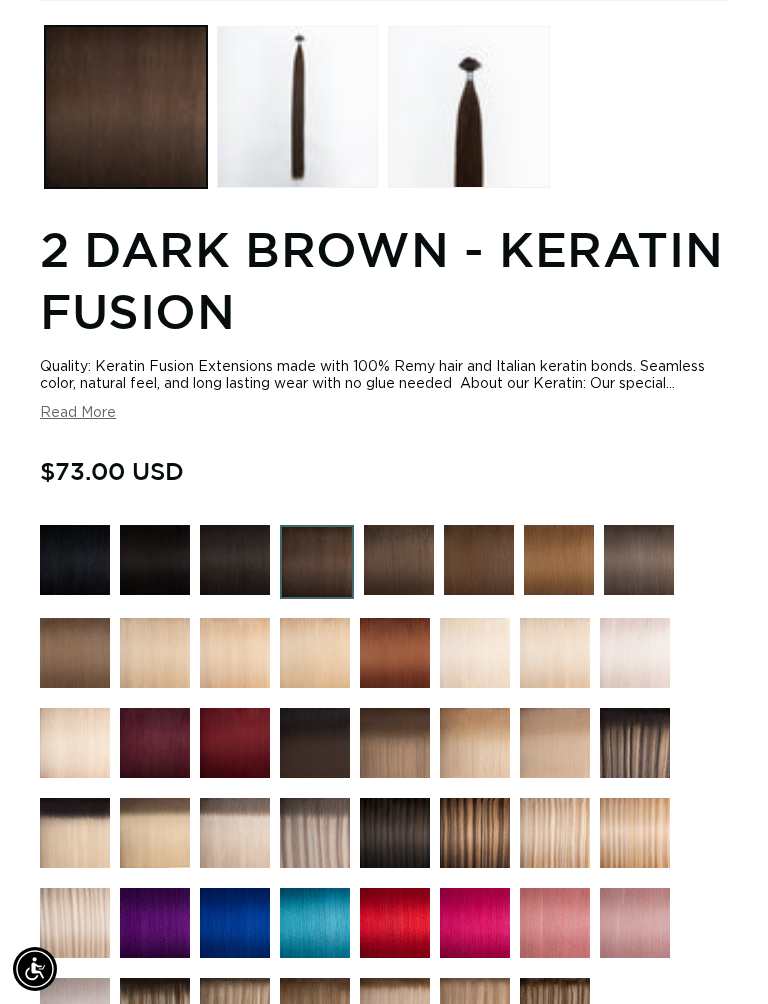 click at bounding box center (559, 560) 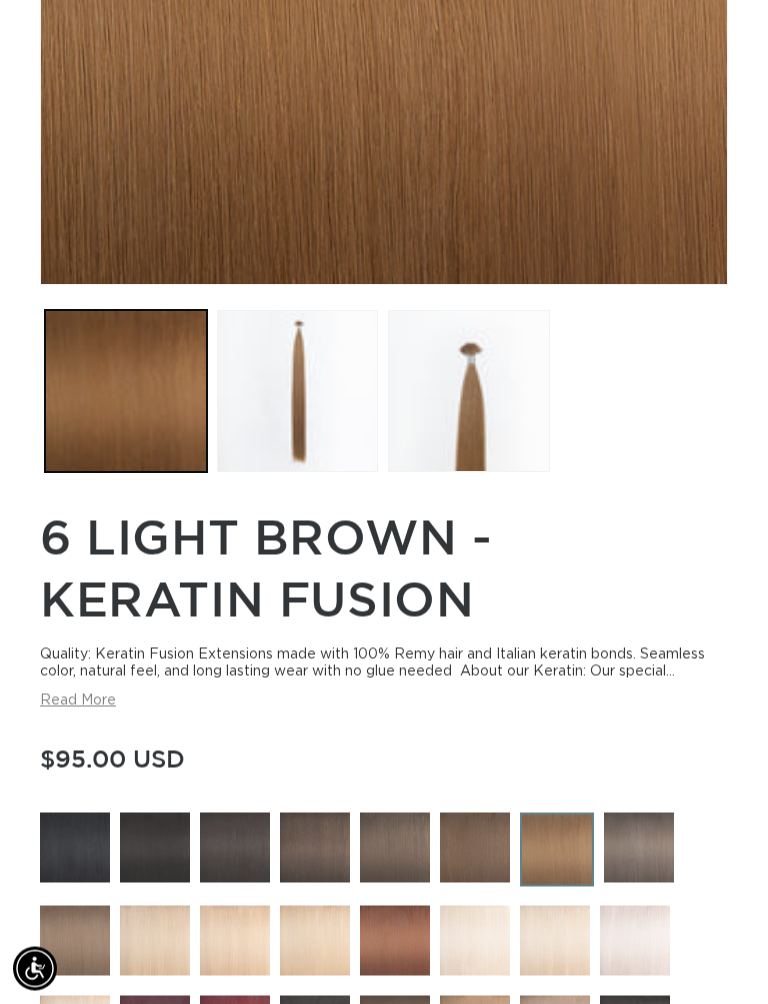 scroll, scrollTop: 629, scrollLeft: 0, axis: vertical 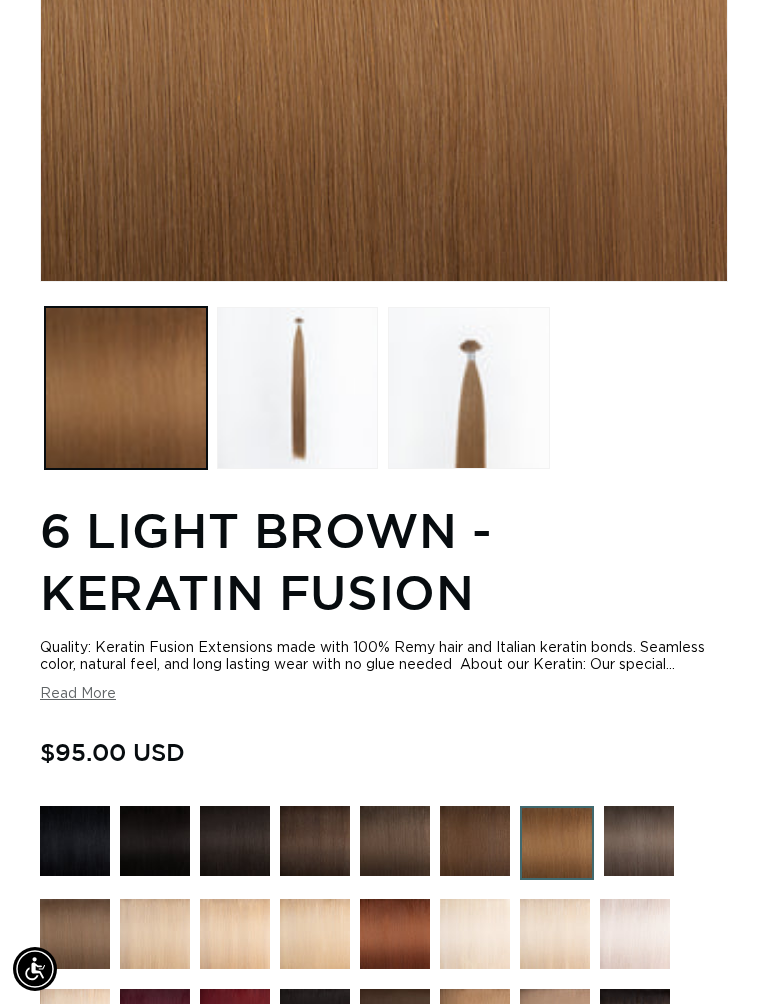 click at bounding box center [395, 841] 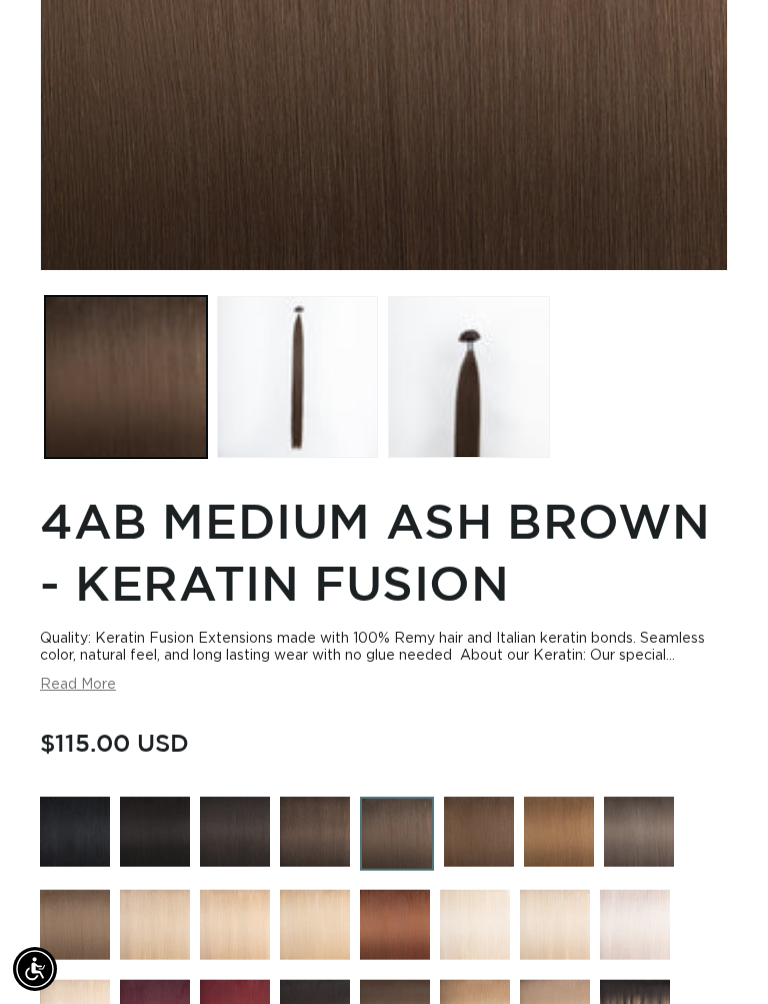 scroll, scrollTop: 636, scrollLeft: 0, axis: vertical 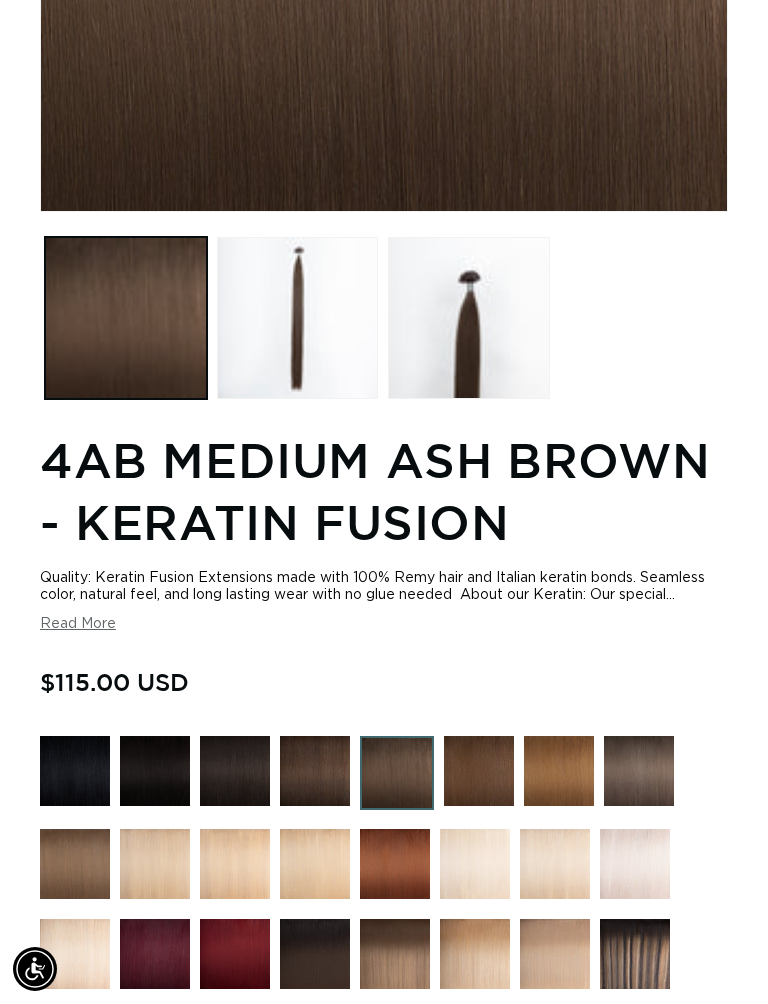 click at bounding box center [315, 771] 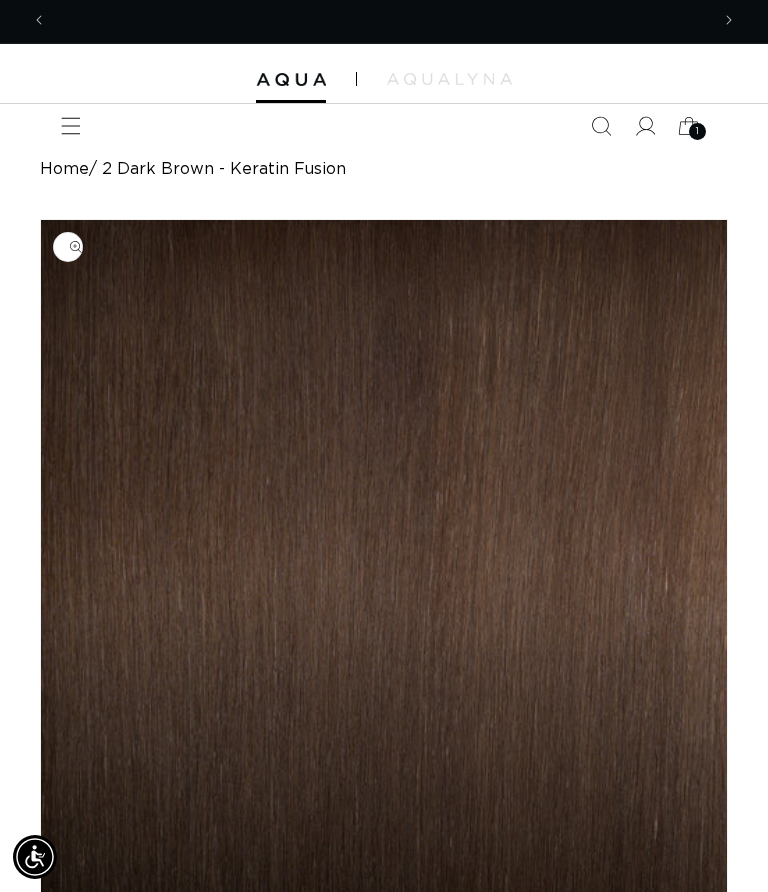 scroll, scrollTop: 0, scrollLeft: 0, axis: both 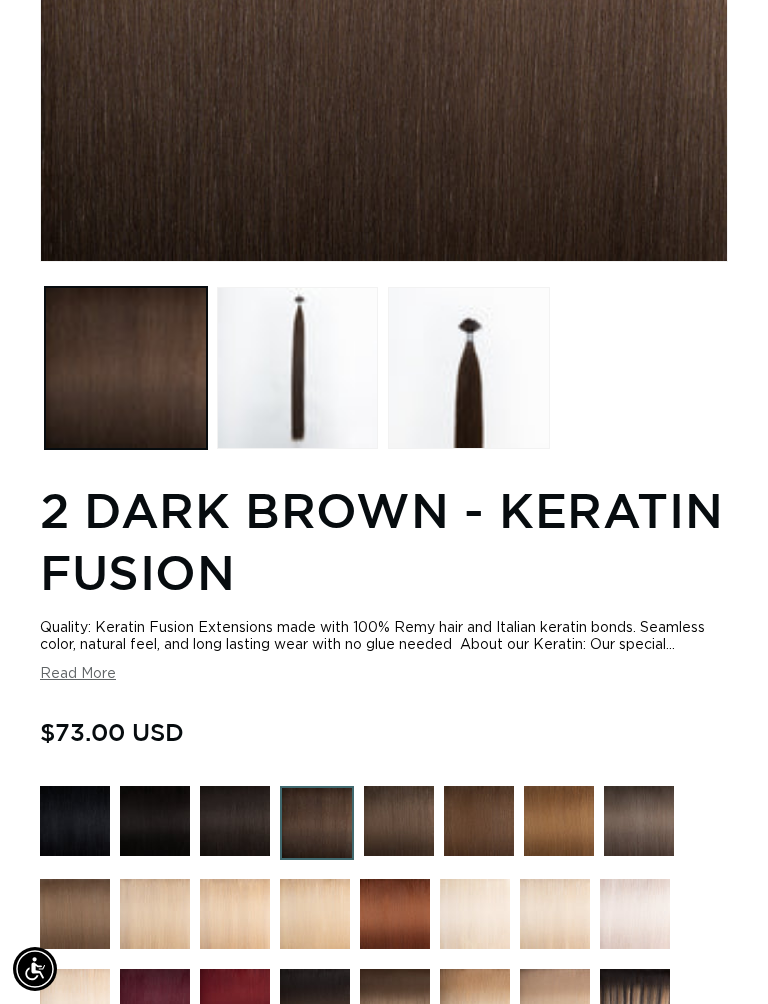 click at bounding box center [399, 821] 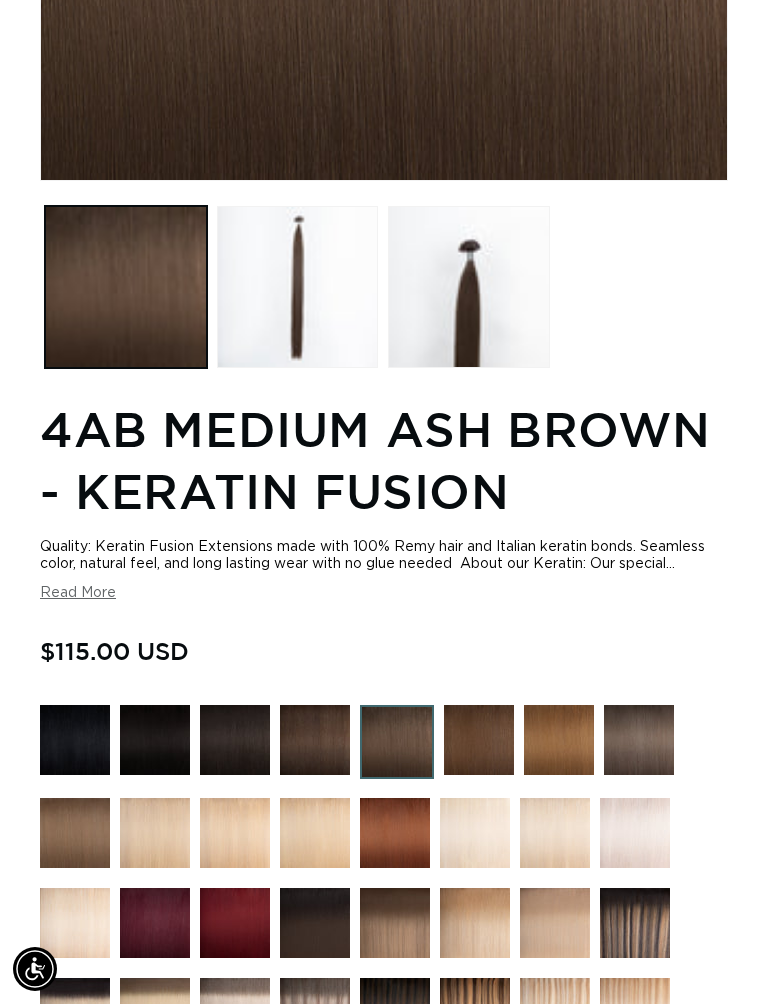 scroll, scrollTop: 747, scrollLeft: 0, axis: vertical 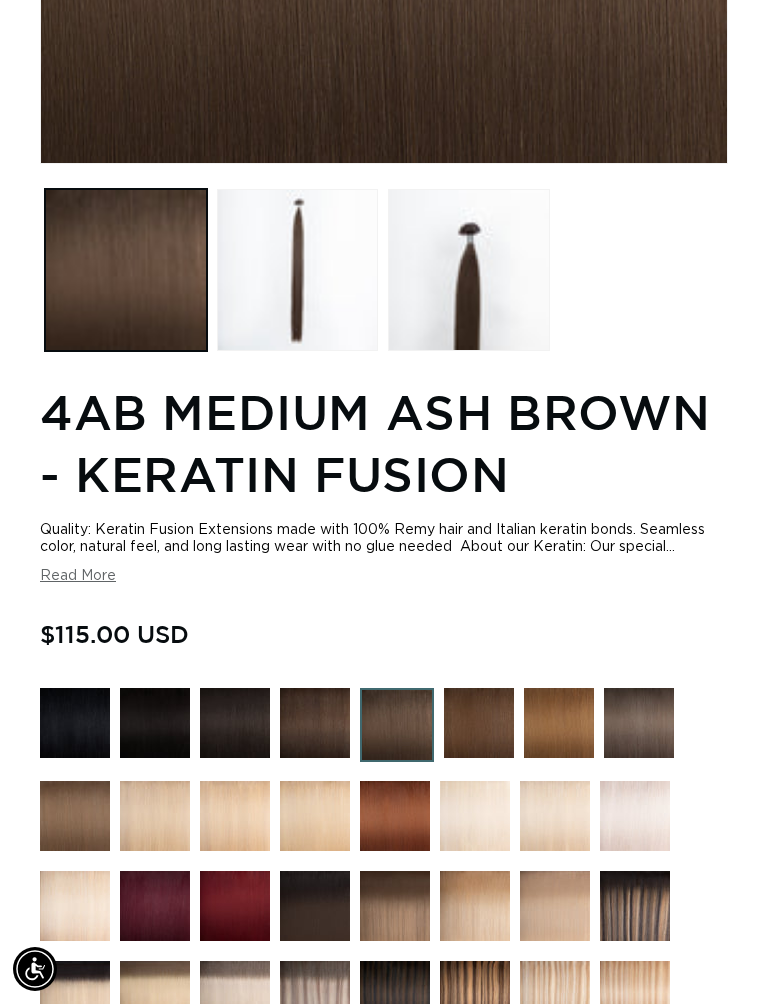 click at bounding box center (479, 723) 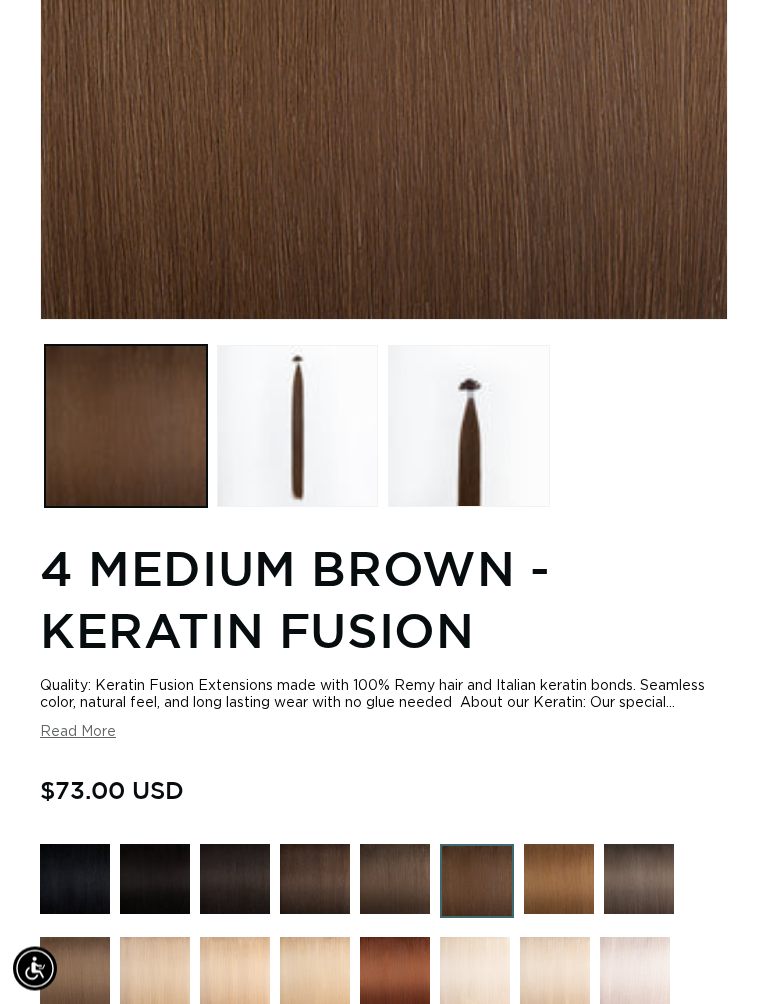 scroll, scrollTop: 593, scrollLeft: 0, axis: vertical 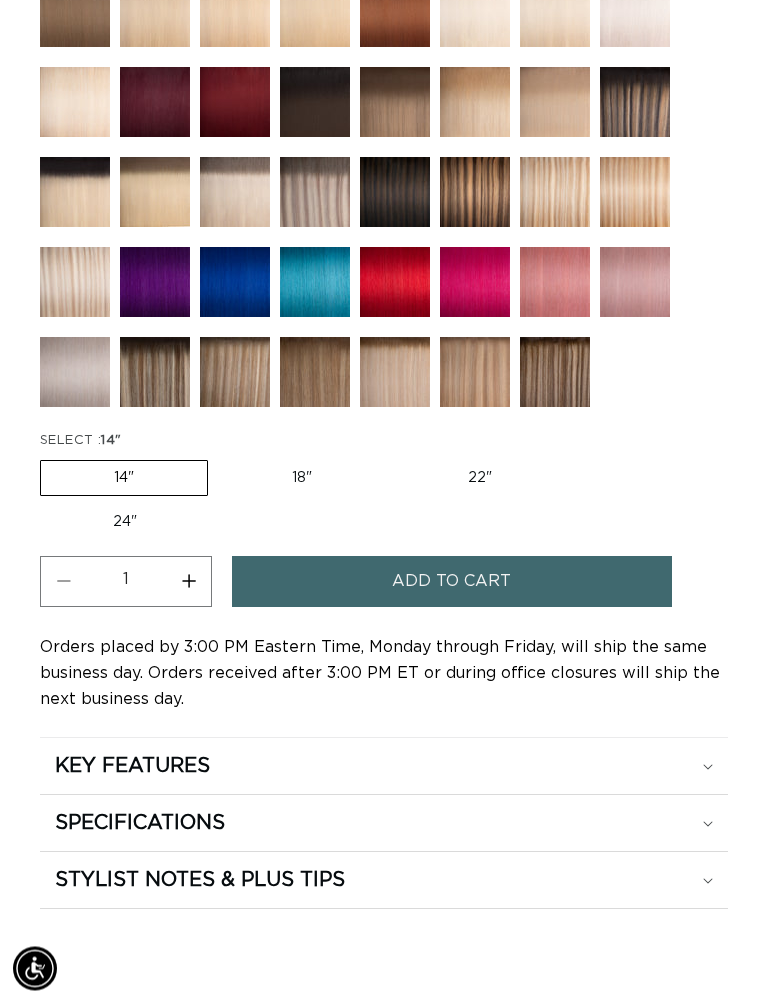 click on "Add to cart" at bounding box center (452, 582) 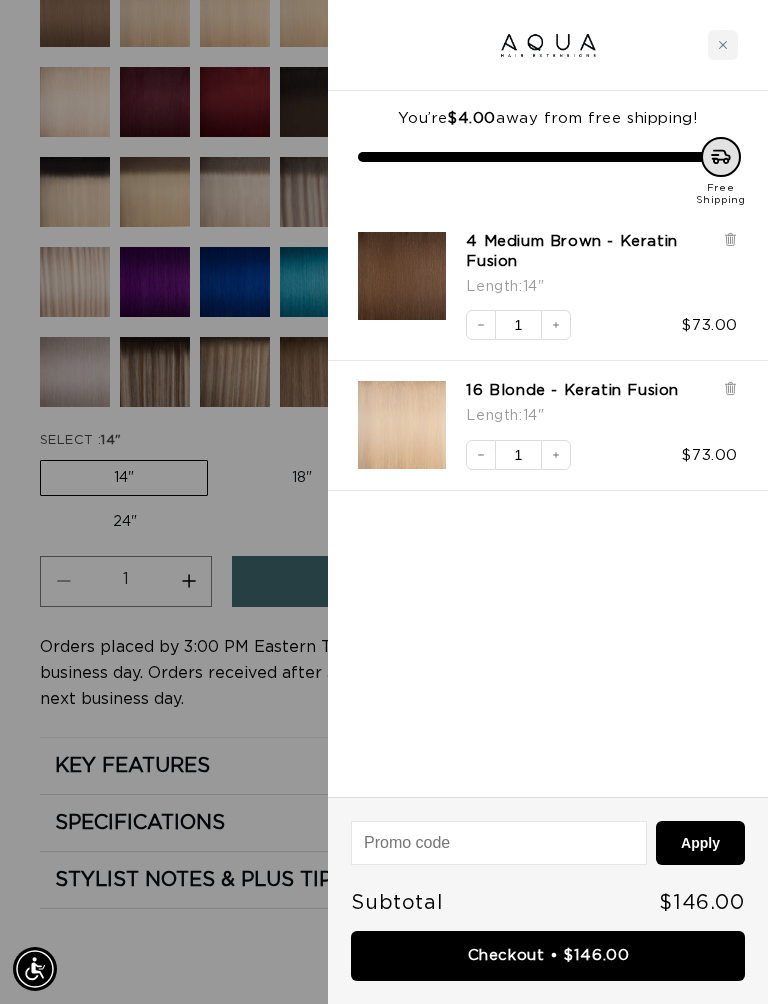 scroll, scrollTop: 0, scrollLeft: 662, axis: horizontal 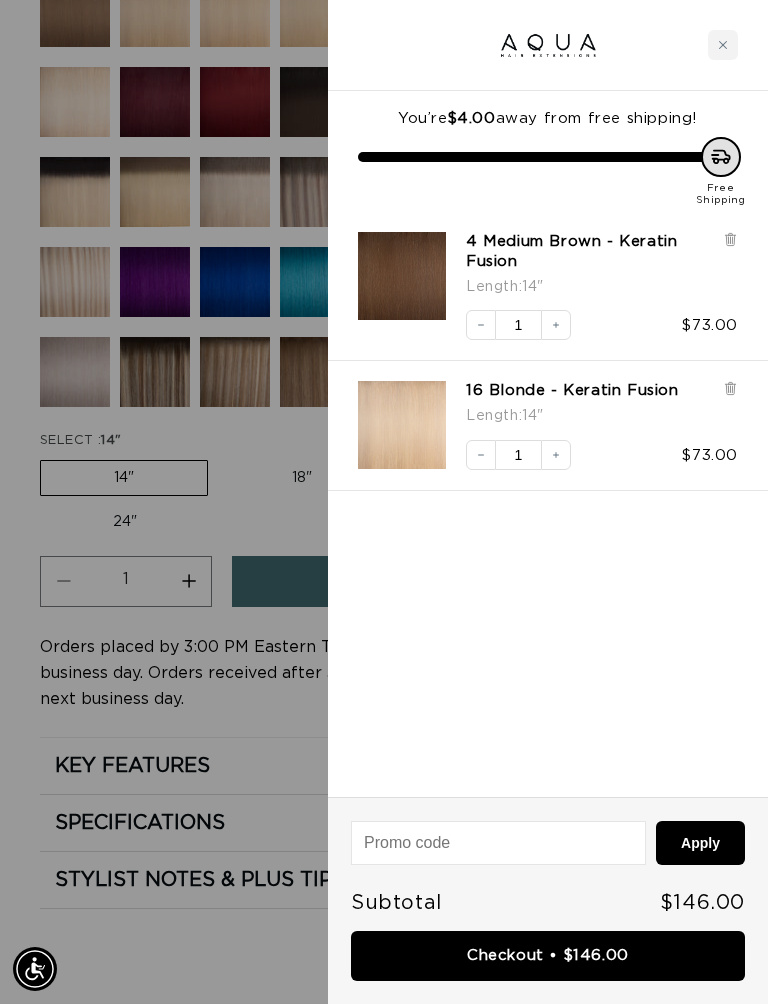click at bounding box center [498, 843] 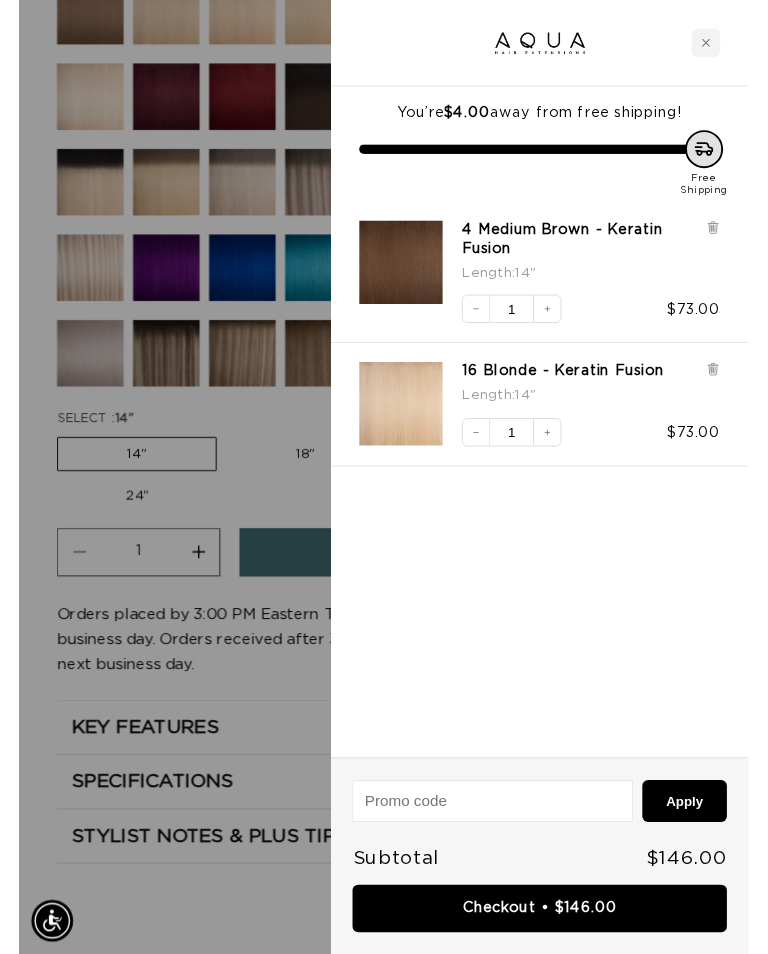 scroll, scrollTop: 1782, scrollLeft: 0, axis: vertical 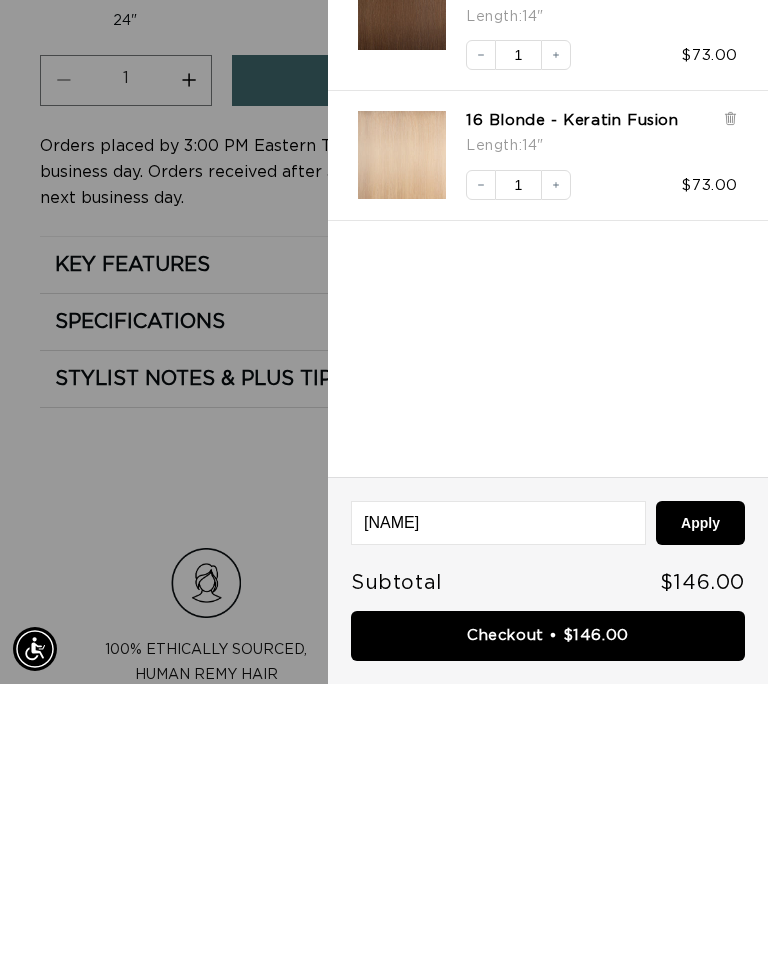 type on "Alaiza10" 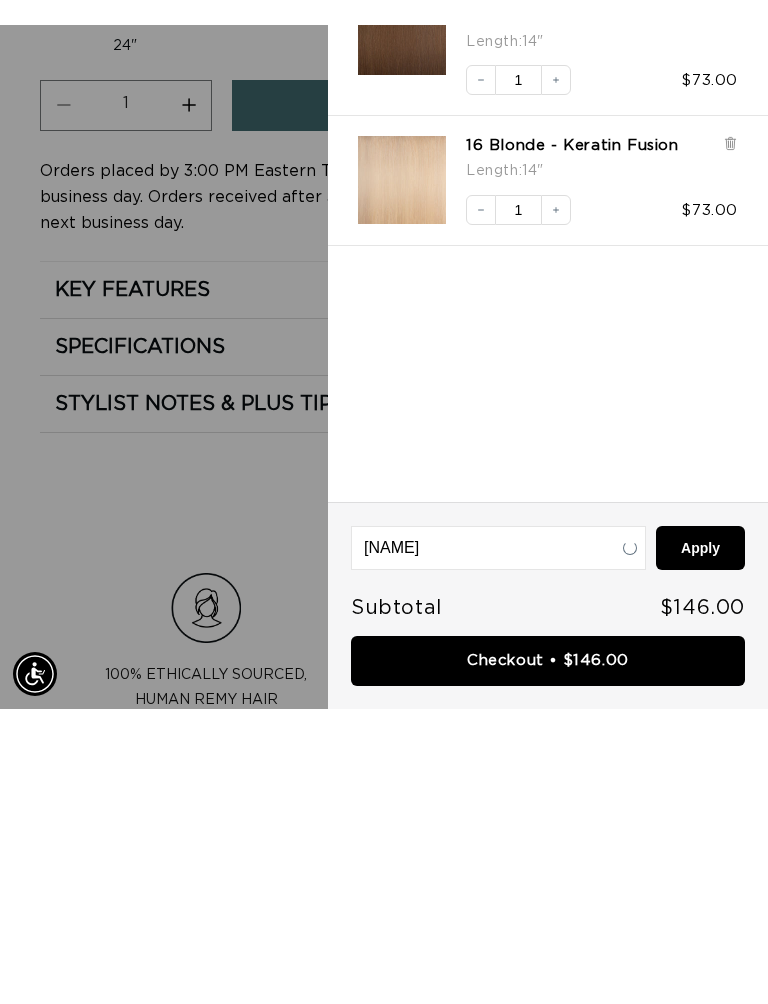 scroll, scrollTop: 2052, scrollLeft: 0, axis: vertical 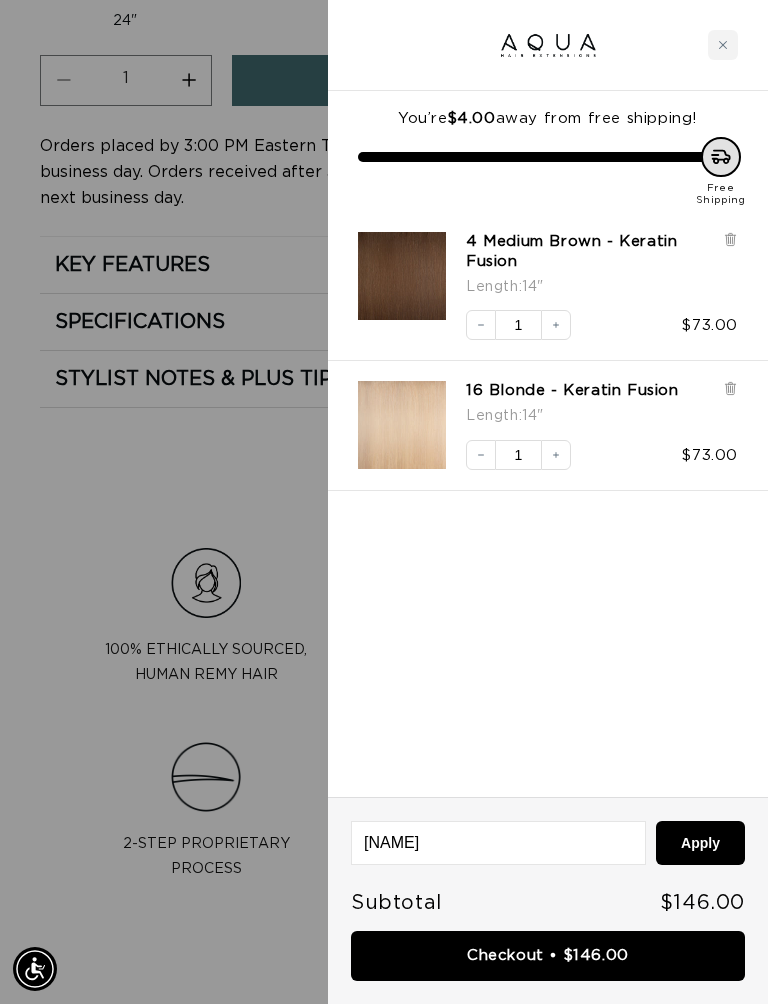 click at bounding box center [384, 502] 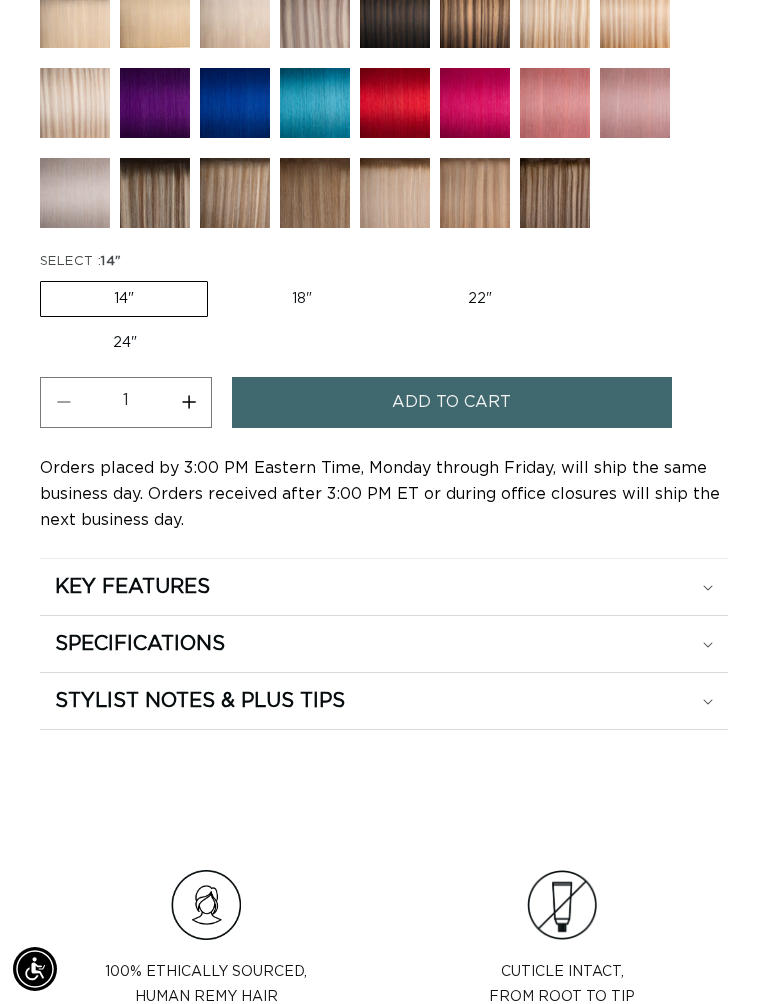 scroll, scrollTop: 1730, scrollLeft: 0, axis: vertical 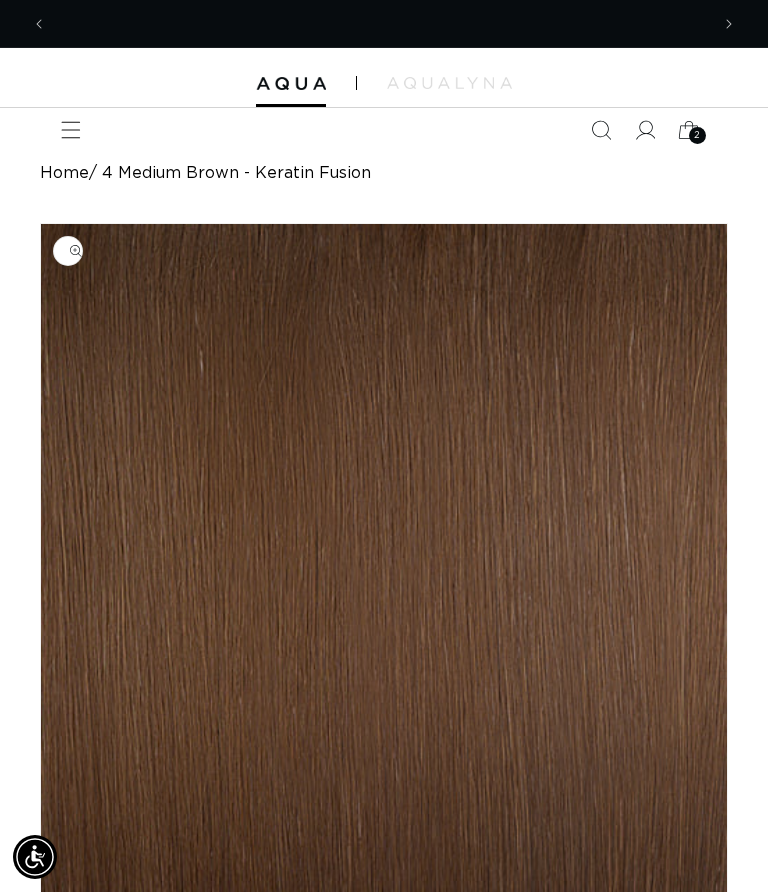 click 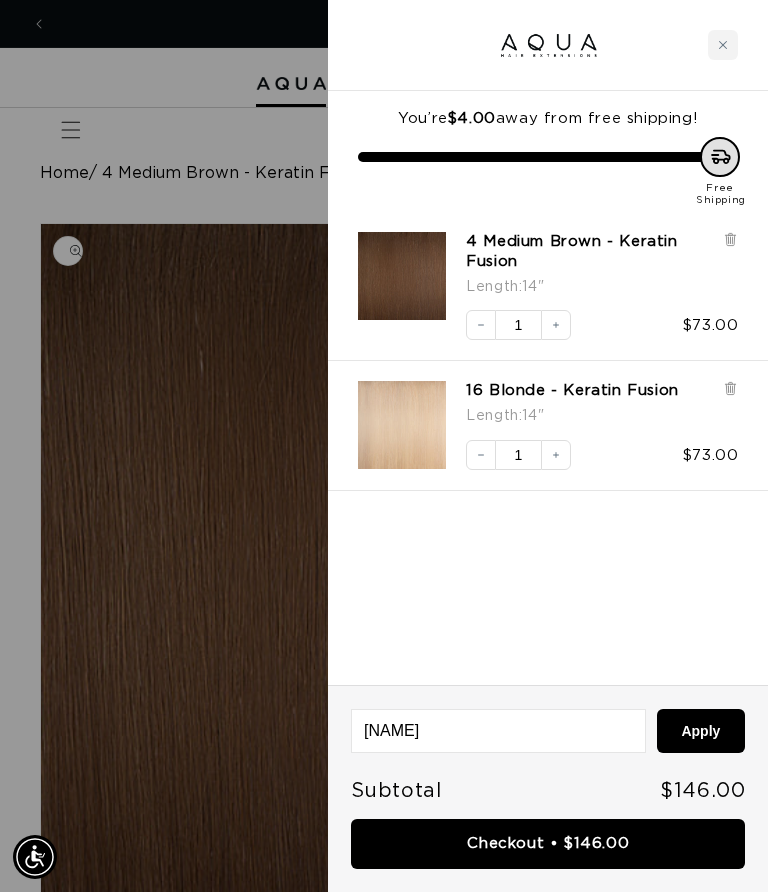 scroll, scrollTop: 0, scrollLeft: 662, axis: horizontal 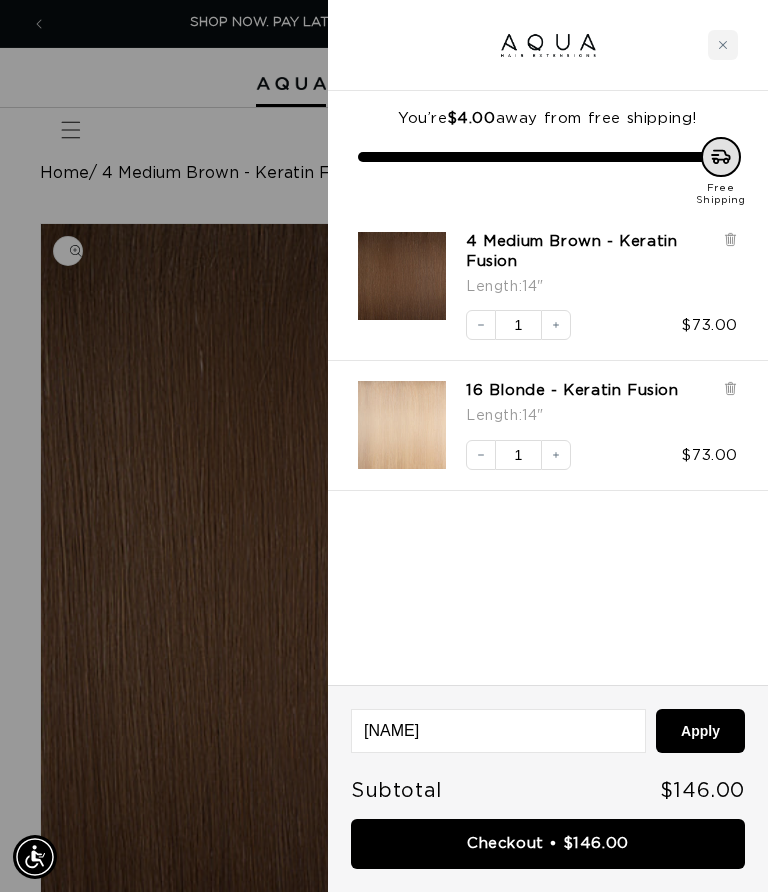 click on "Checkout • $146.00" at bounding box center [548, 844] 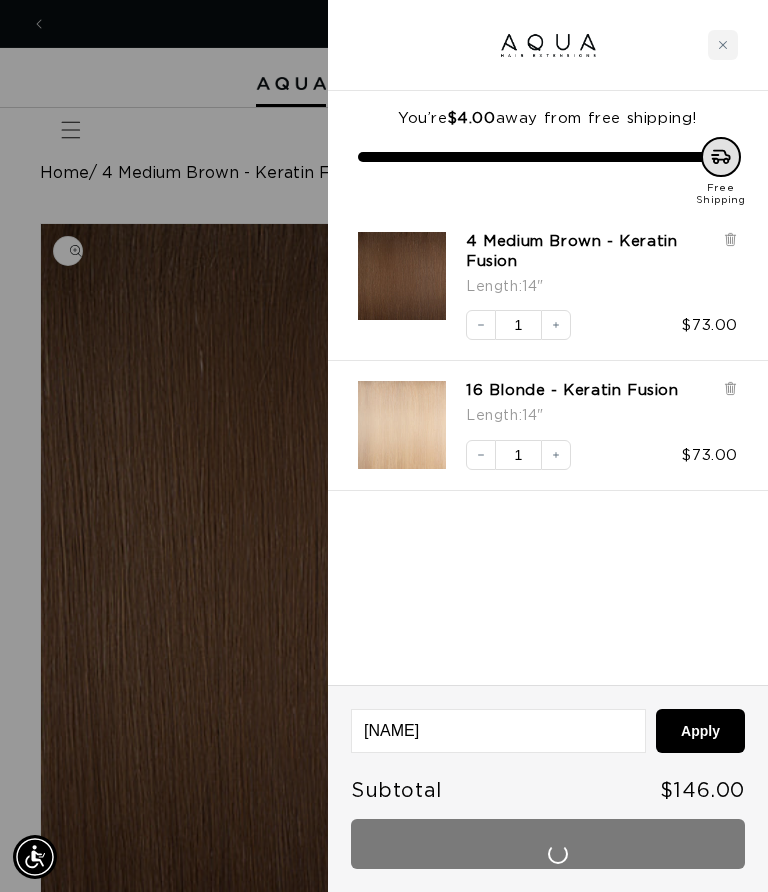 scroll, scrollTop: 0, scrollLeft: 1324, axis: horizontal 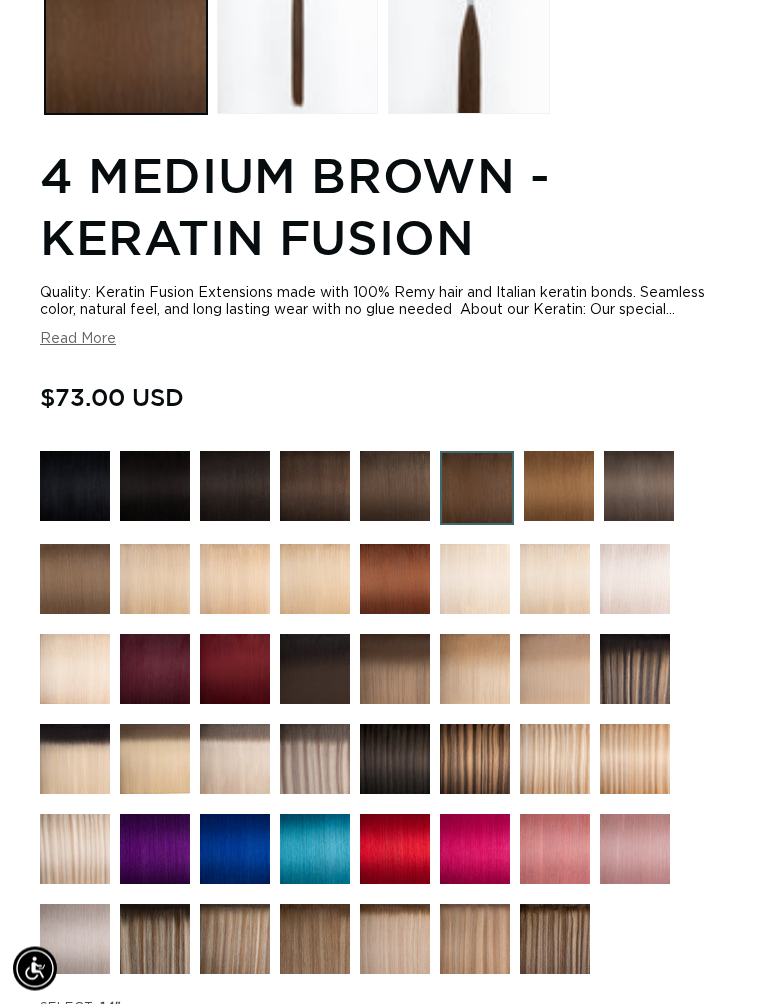 click at bounding box center (235, 487) 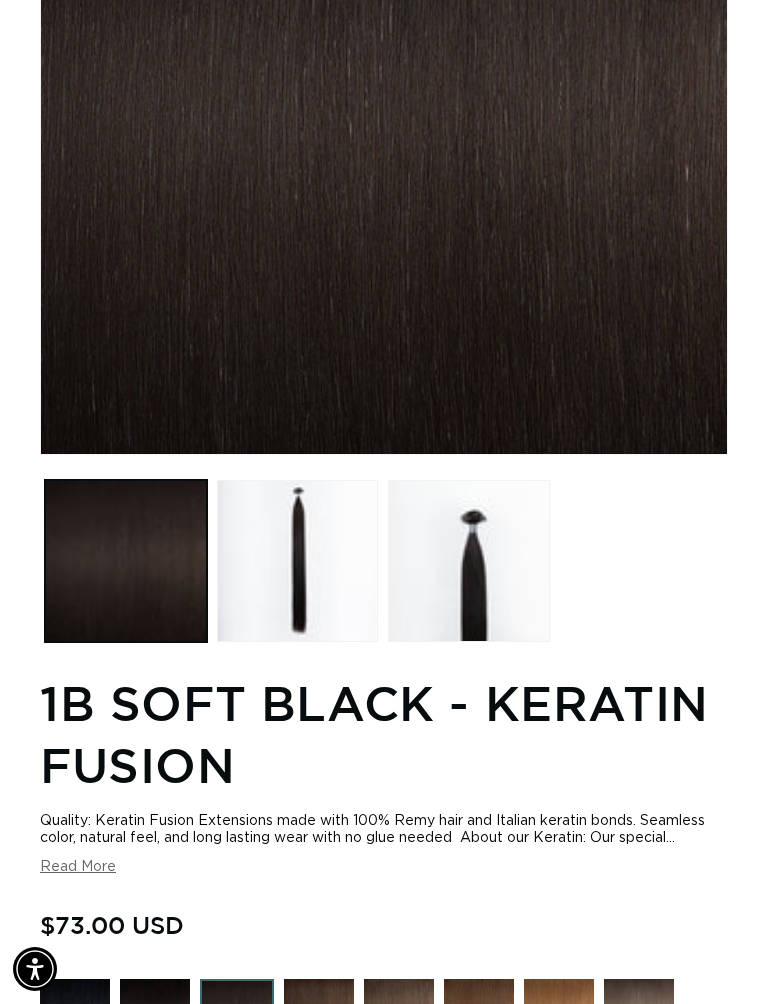 scroll, scrollTop: 571, scrollLeft: 0, axis: vertical 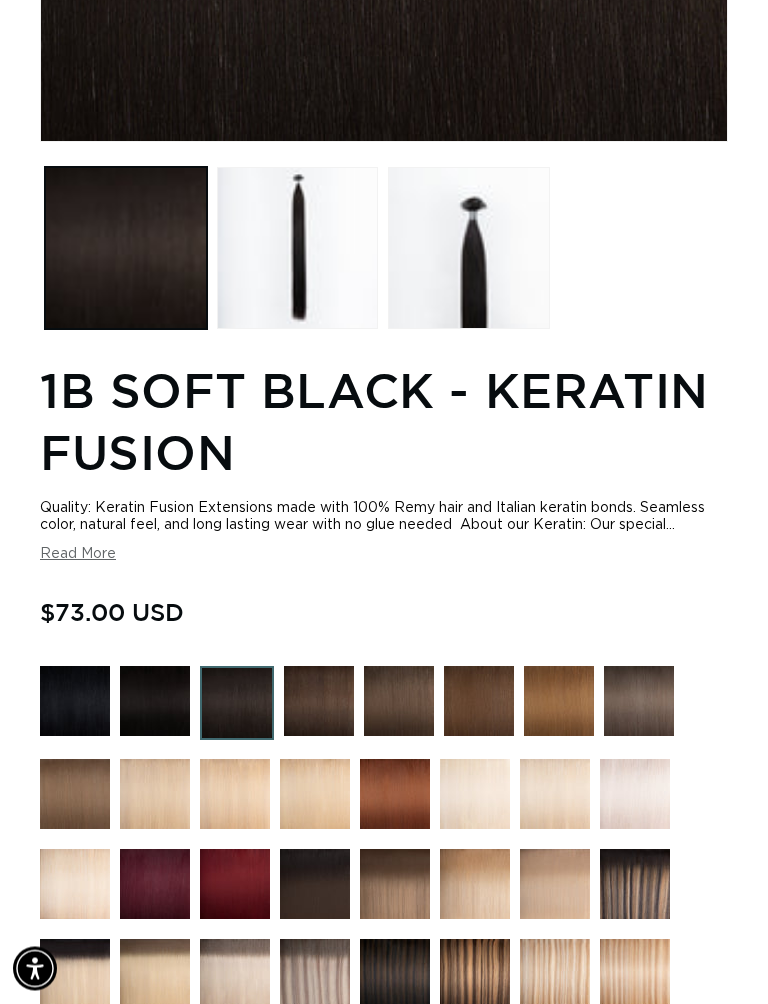 click at bounding box center [319, 702] 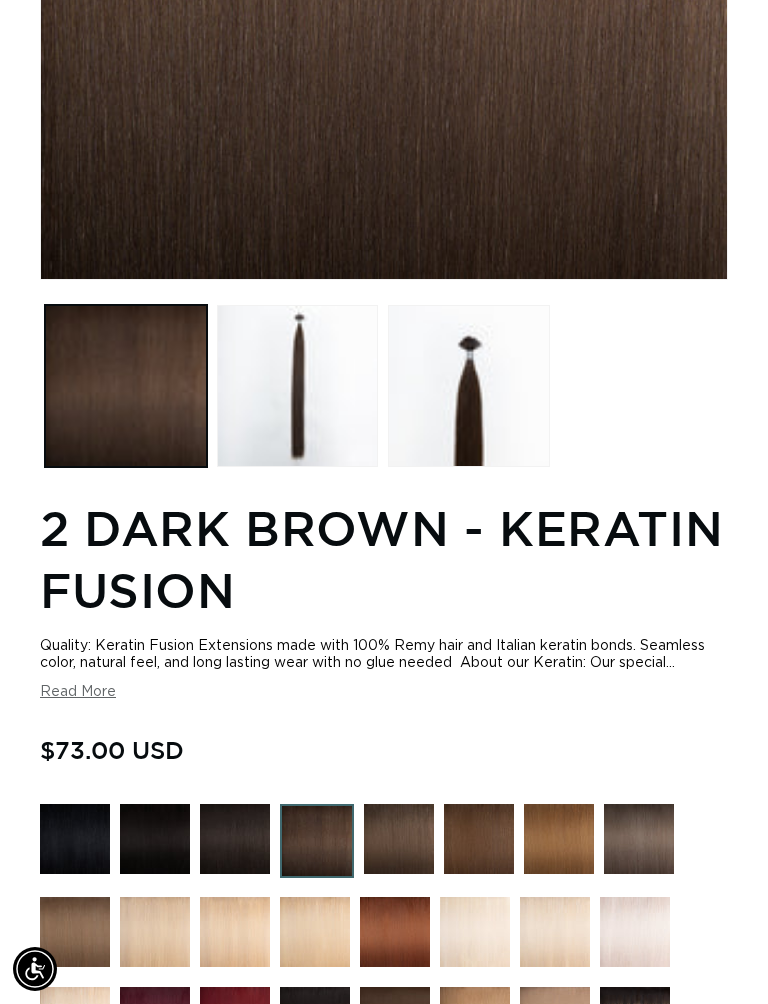 scroll, scrollTop: 632, scrollLeft: 0, axis: vertical 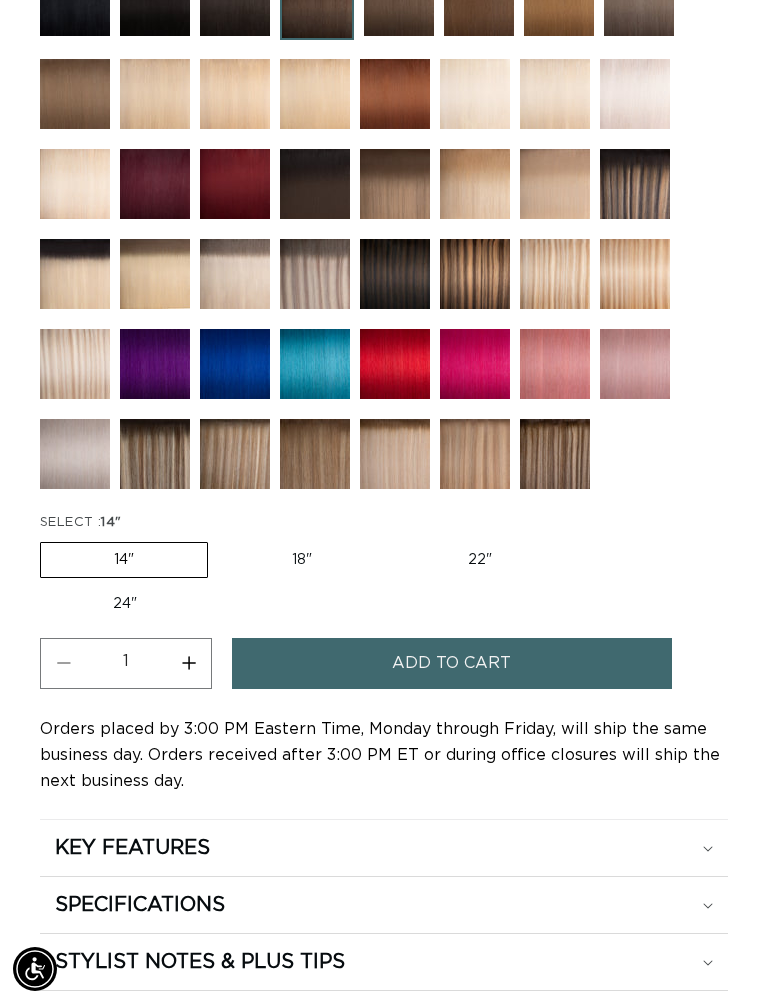 click on "Add to cart" at bounding box center [452, 663] 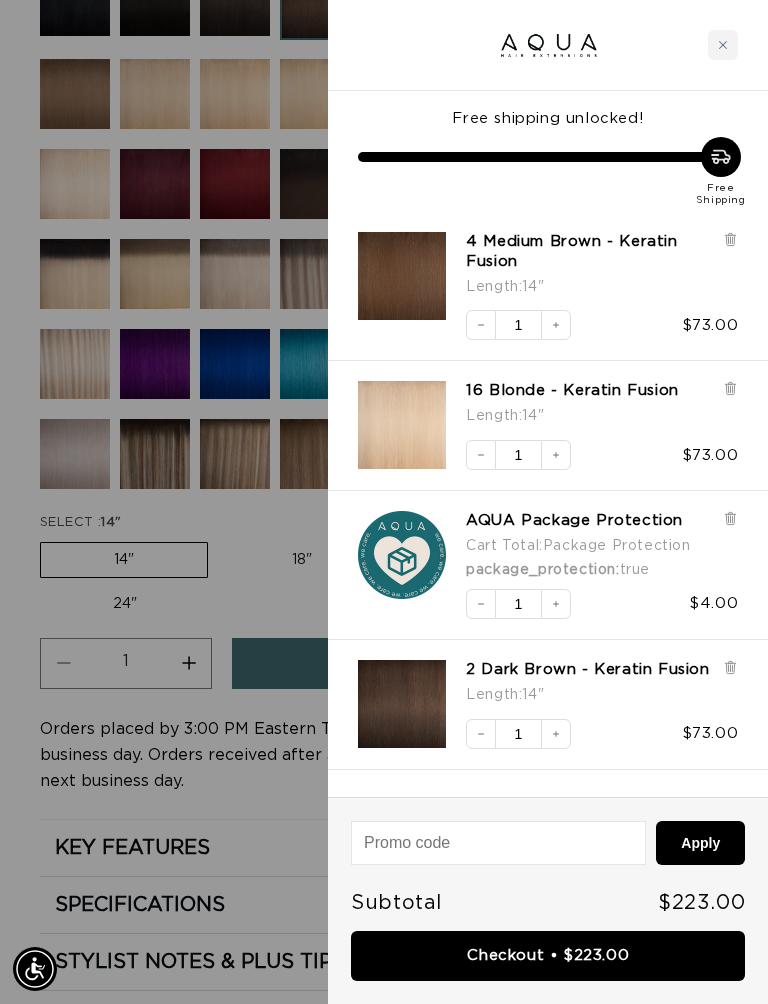 scroll, scrollTop: 0, scrollLeft: 0, axis: both 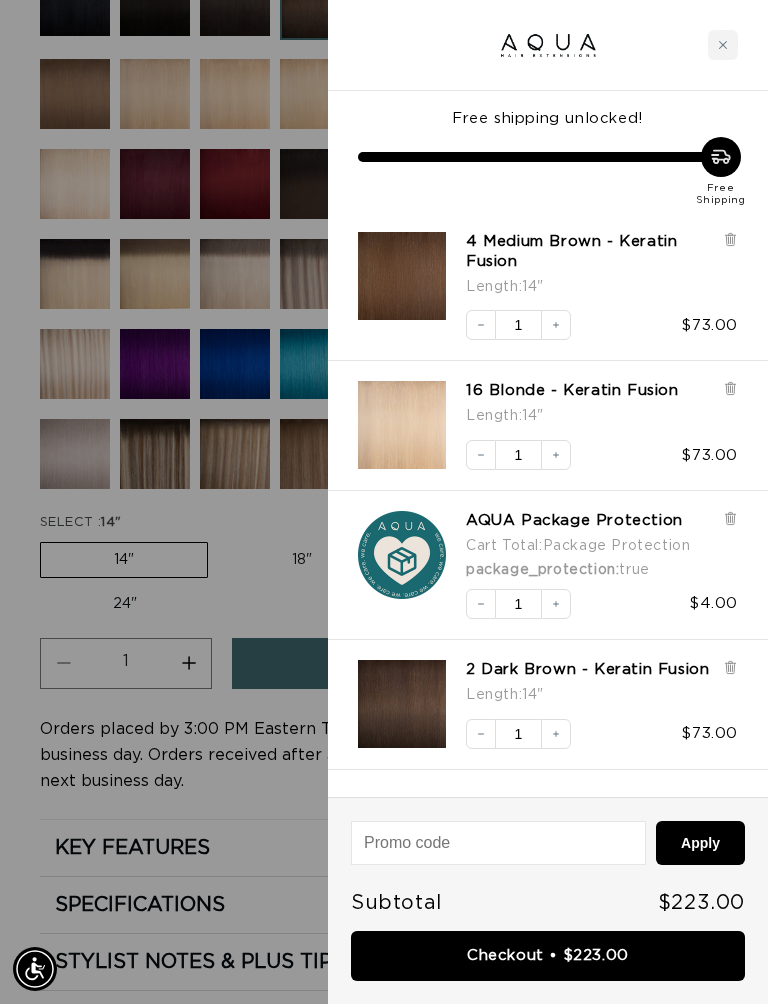 click 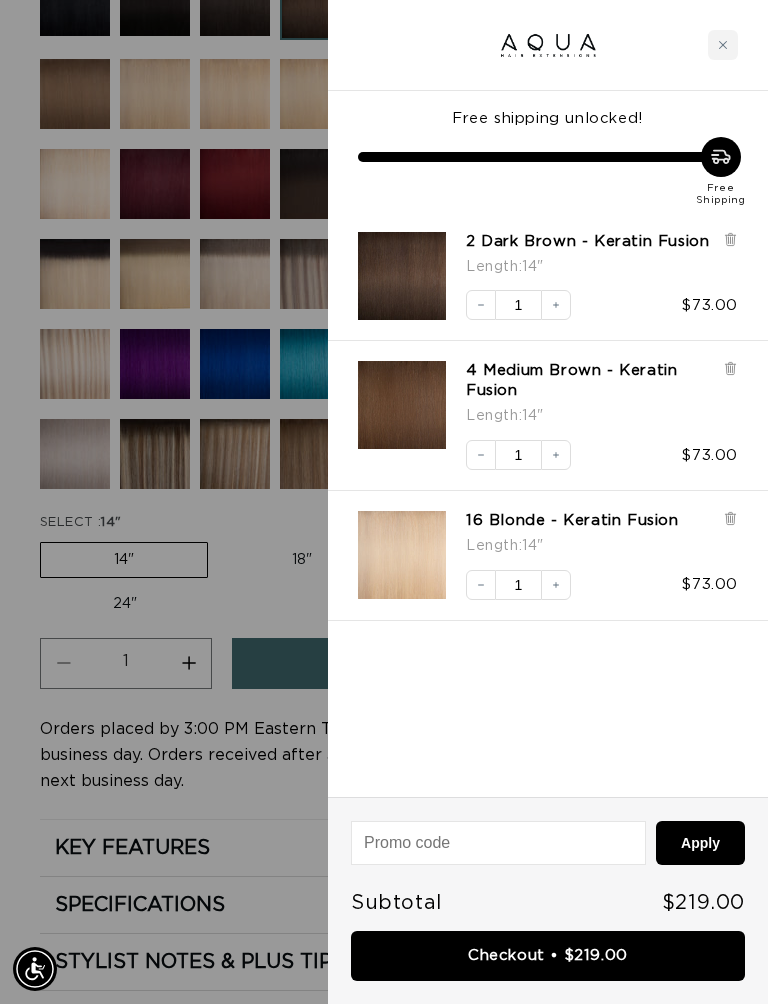 scroll, scrollTop: 0, scrollLeft: 0, axis: both 